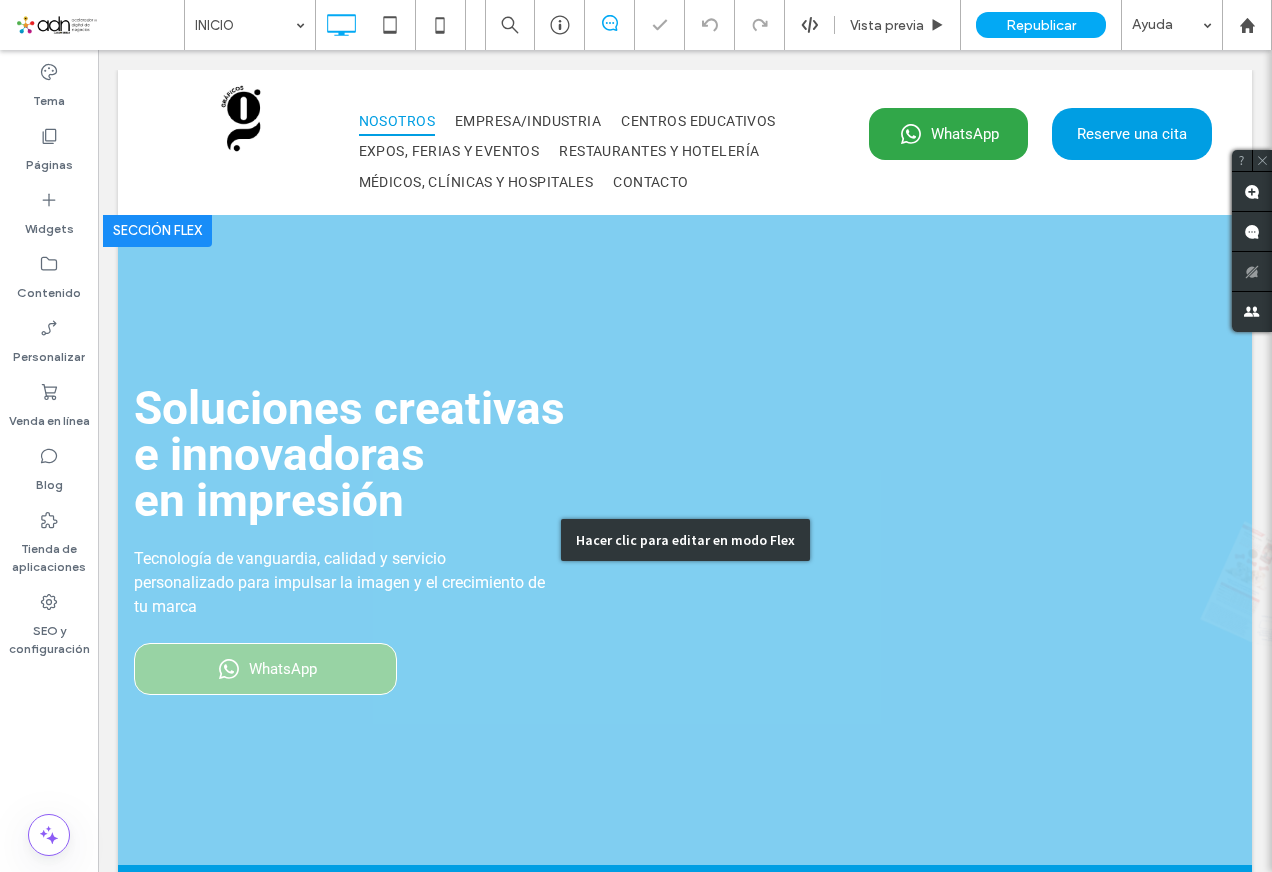 scroll, scrollTop: 0, scrollLeft: 0, axis: both 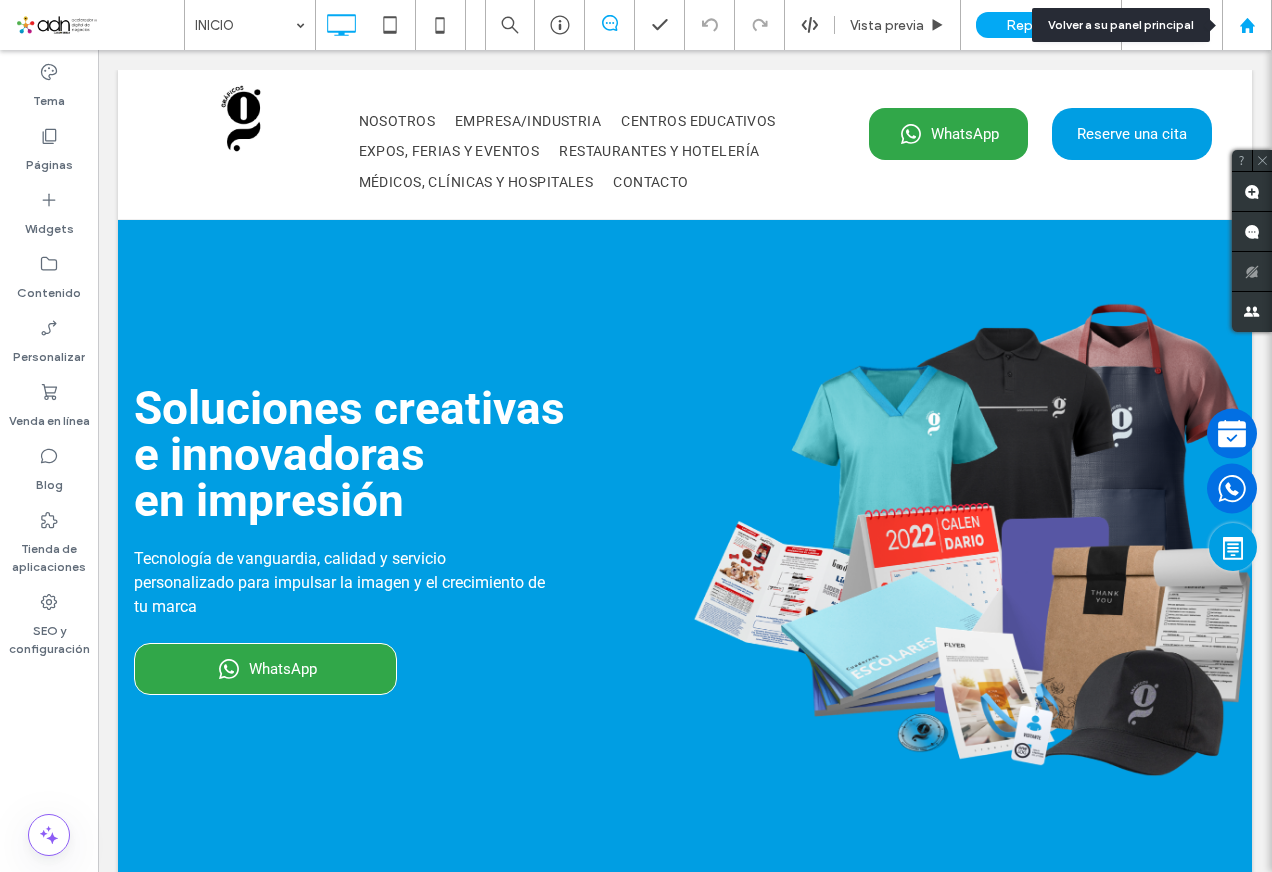 click 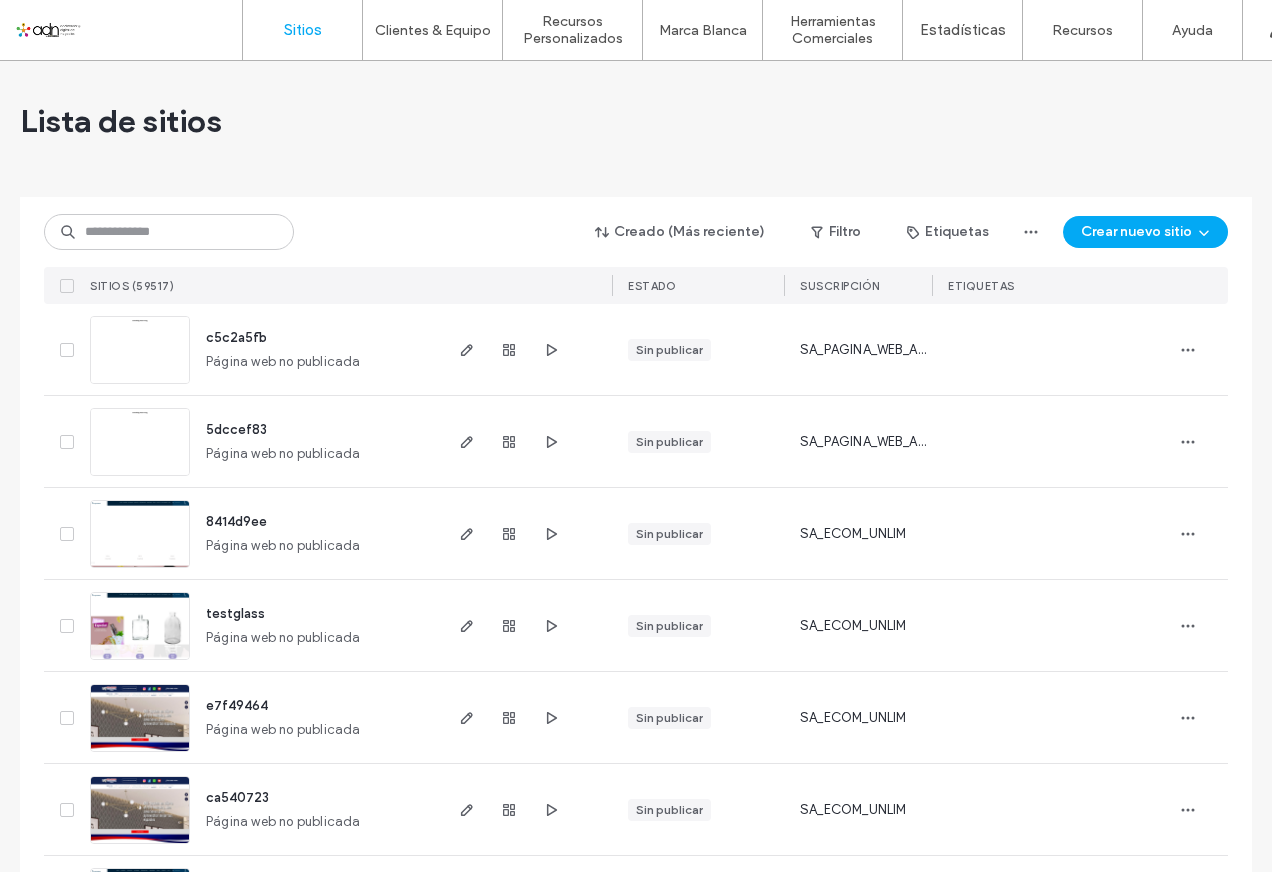 scroll, scrollTop: 0, scrollLeft: 0, axis: both 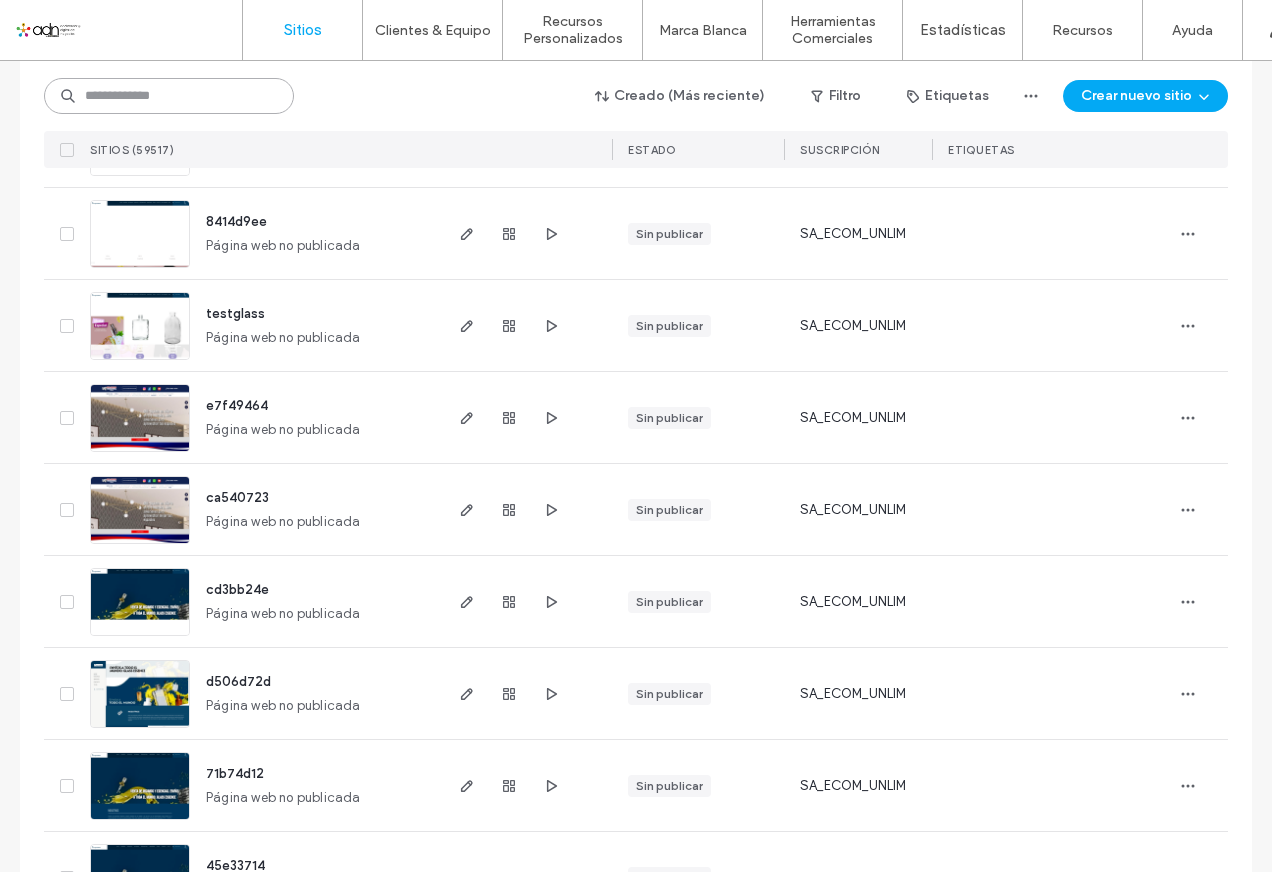 click at bounding box center [169, 96] 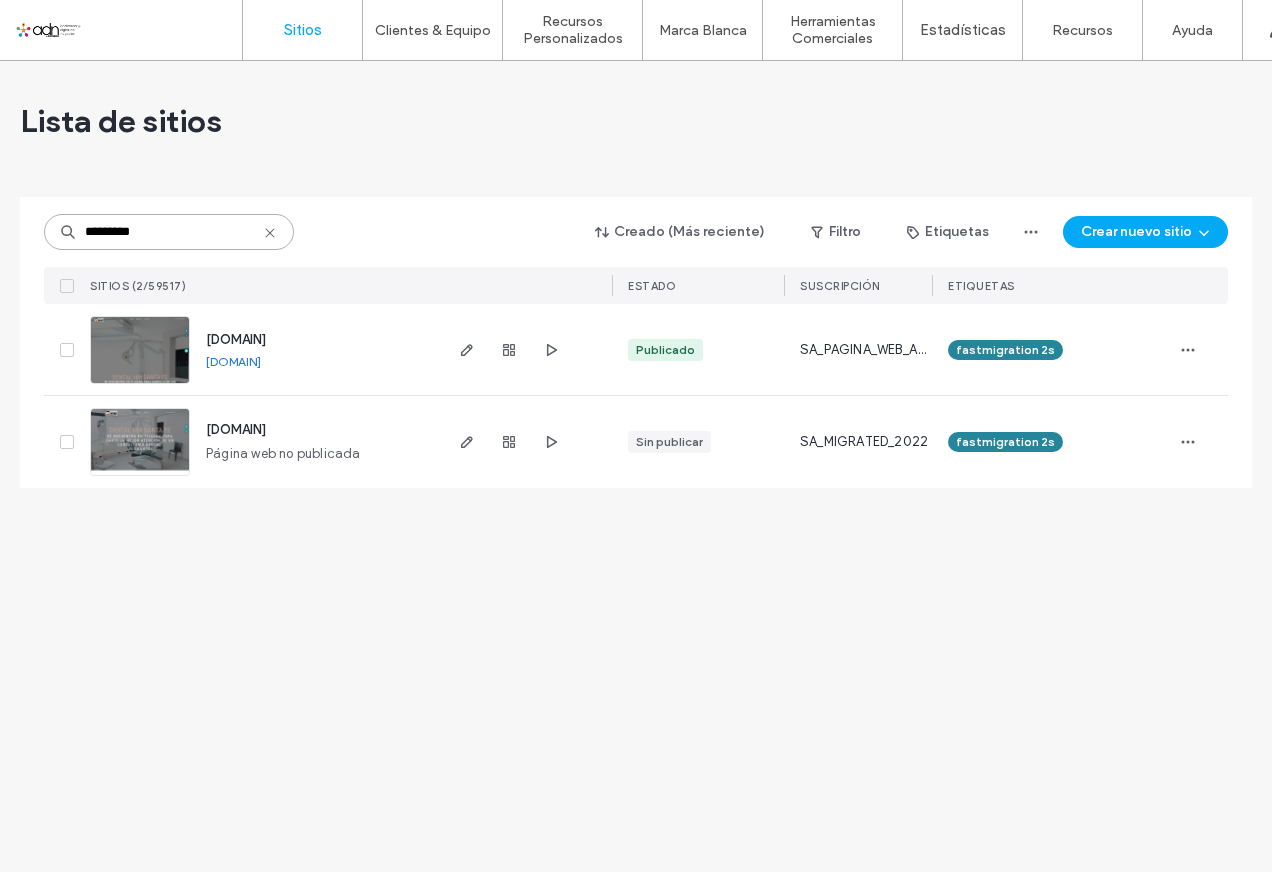 scroll, scrollTop: 0, scrollLeft: 0, axis: both 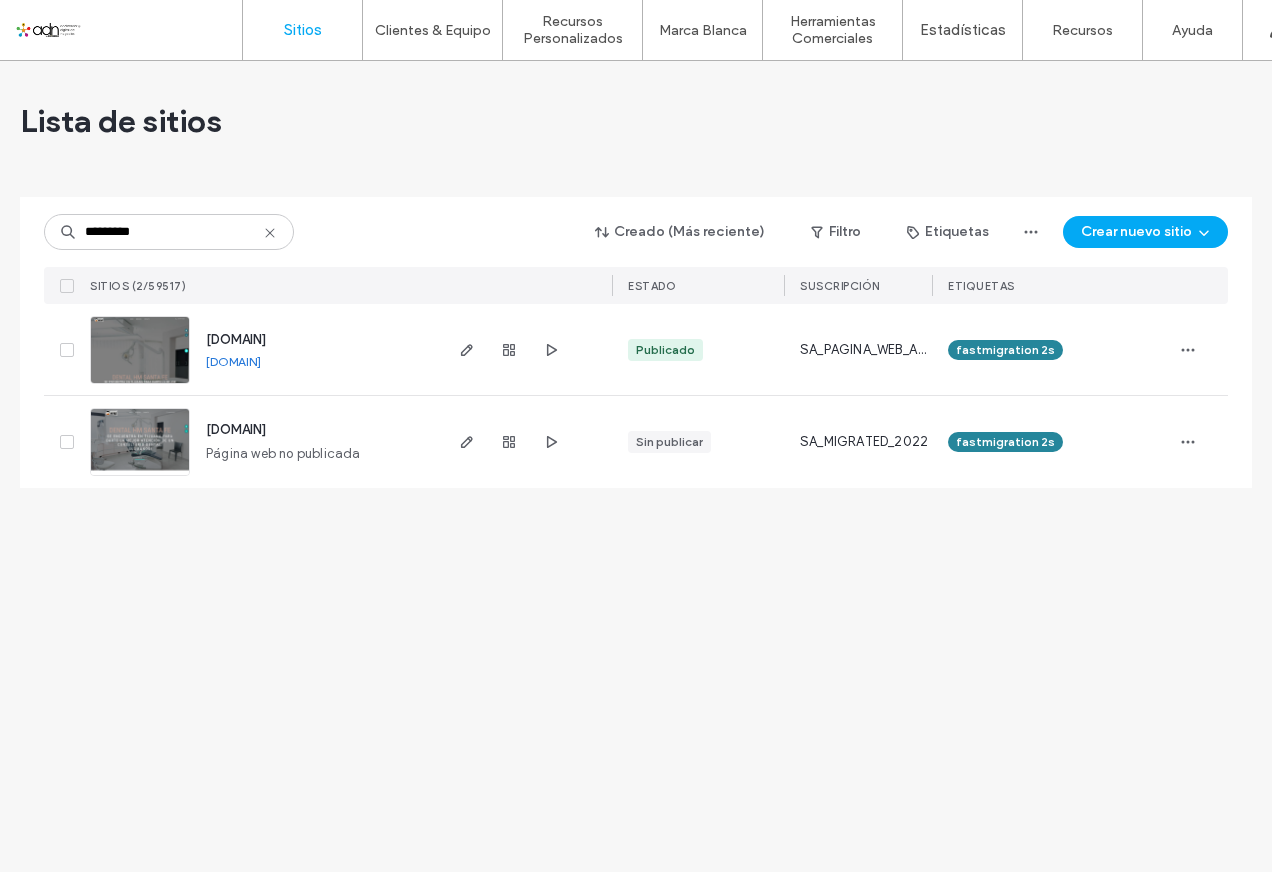 drag, startPoint x: 352, startPoint y: 365, endPoint x: 203, endPoint y: 365, distance: 149 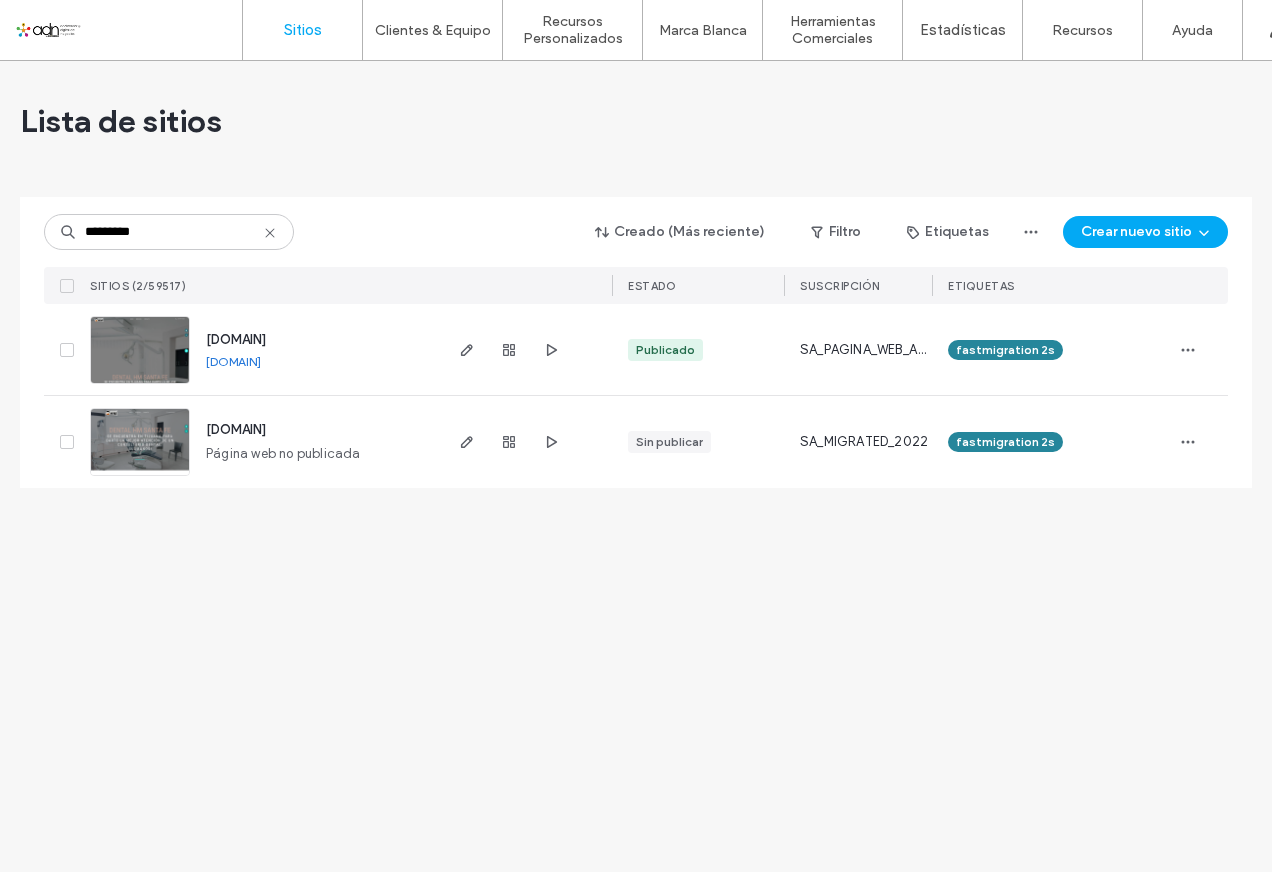 click on "www.dentalhm.com.mx" at bounding box center [233, 361] 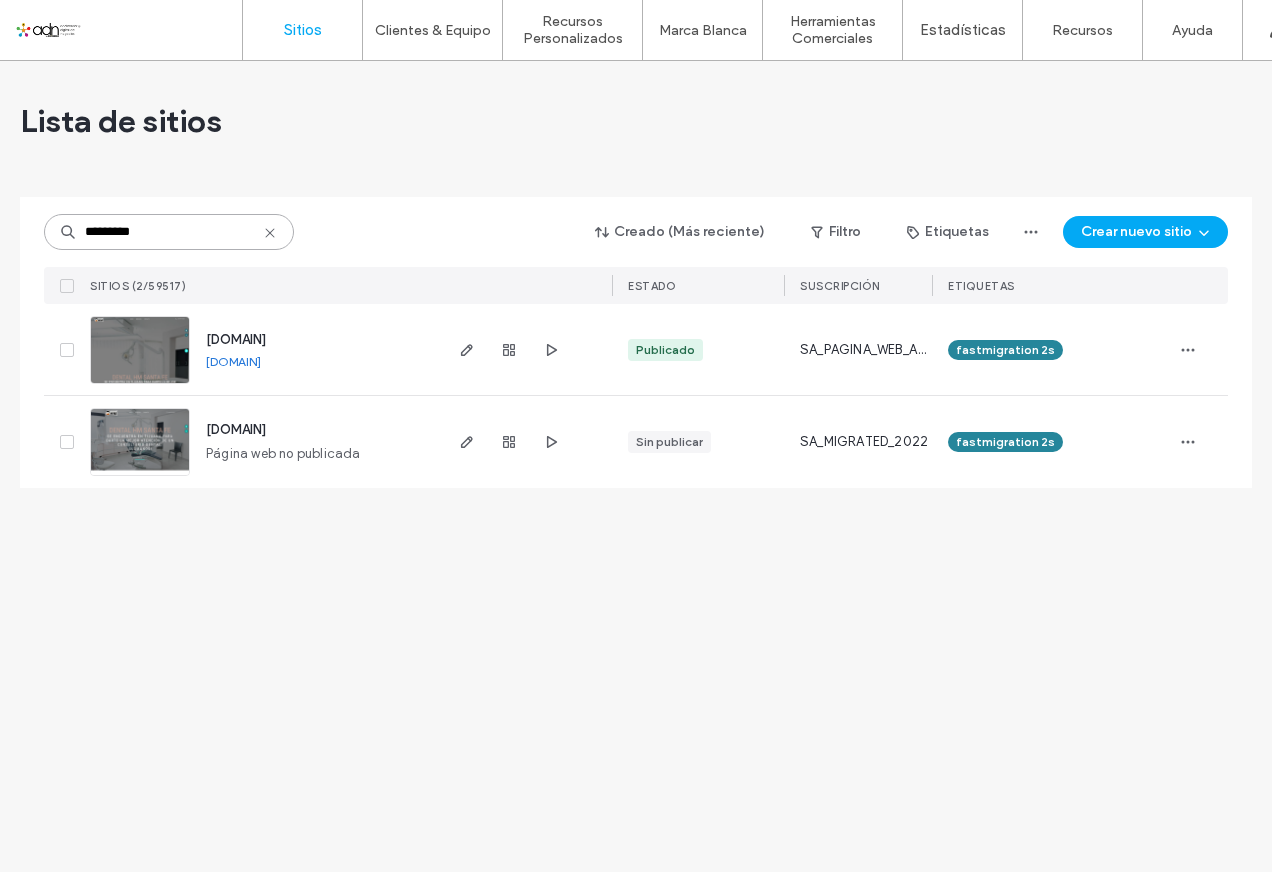 click on "*********" at bounding box center (169, 232) 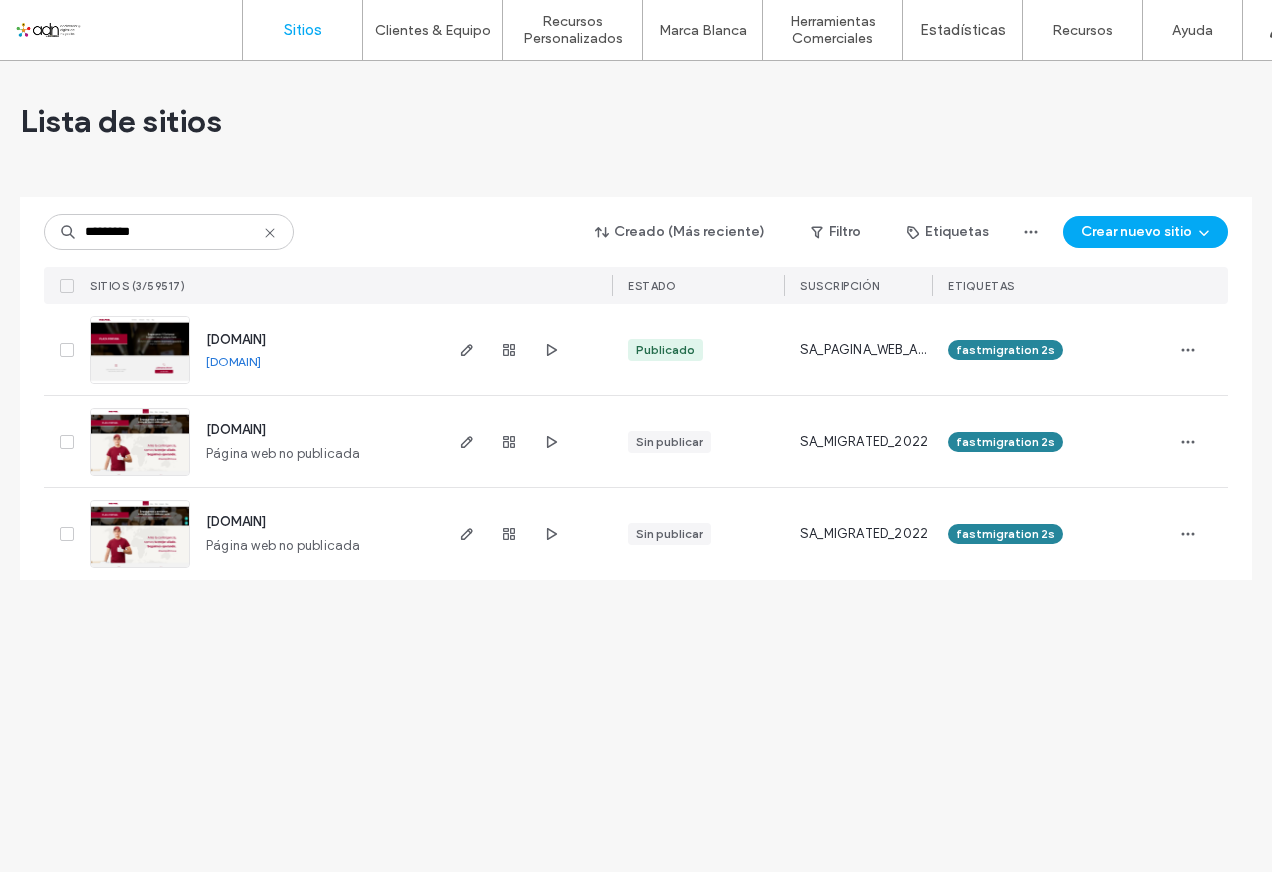 drag, startPoint x: 203, startPoint y: 364, endPoint x: 381, endPoint y: 367, distance: 178.02528 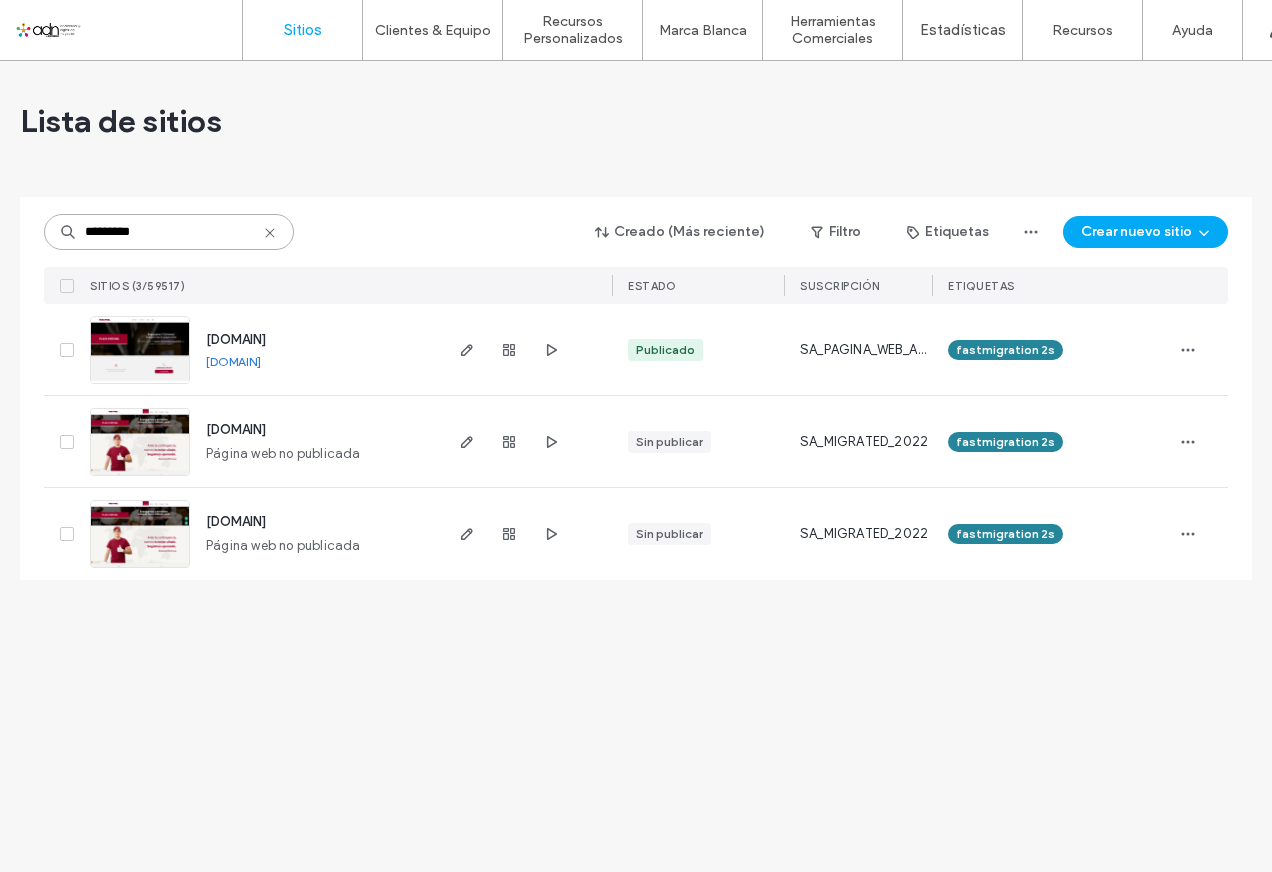 click on "*********" at bounding box center (169, 232) 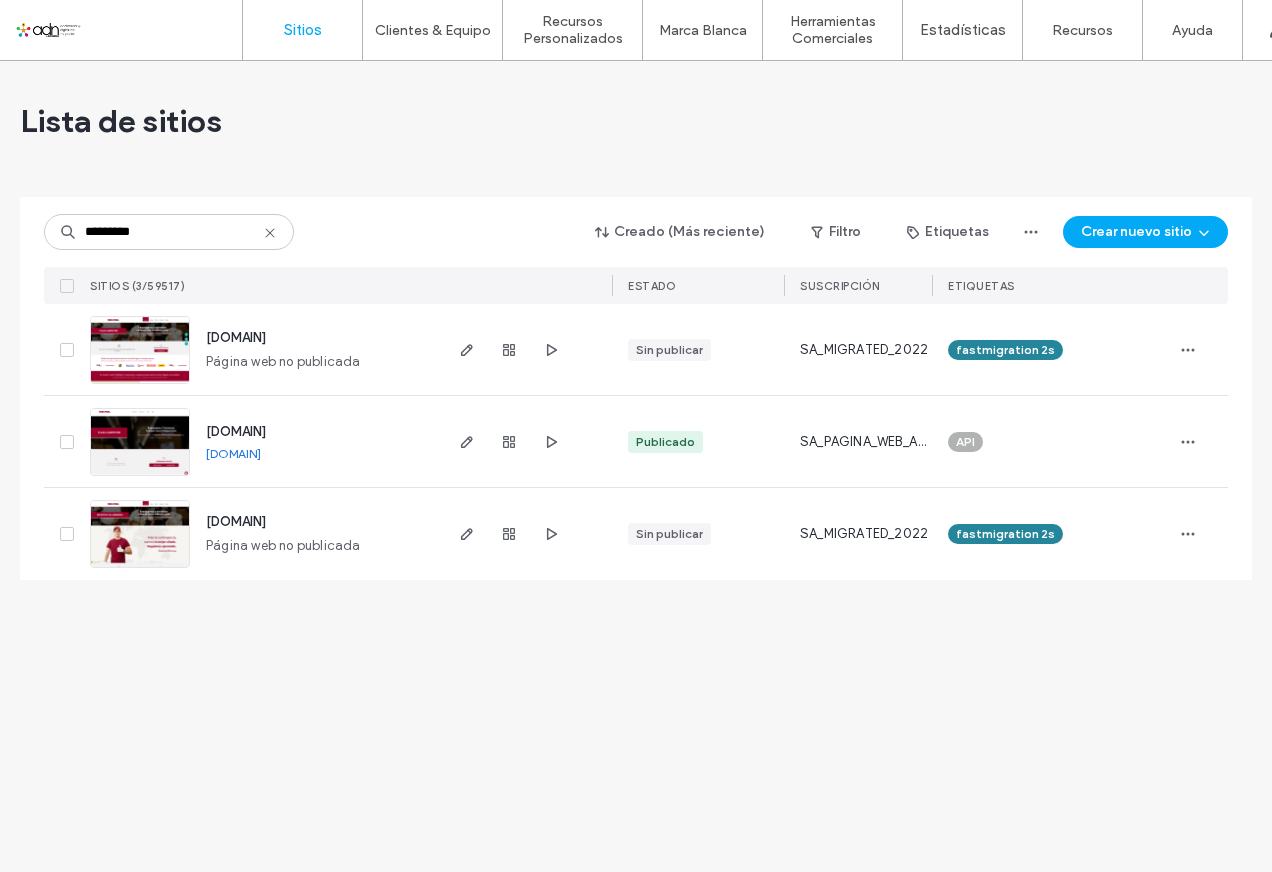click on "plaza-campestre.pakmail.com.mx" at bounding box center [233, 453] 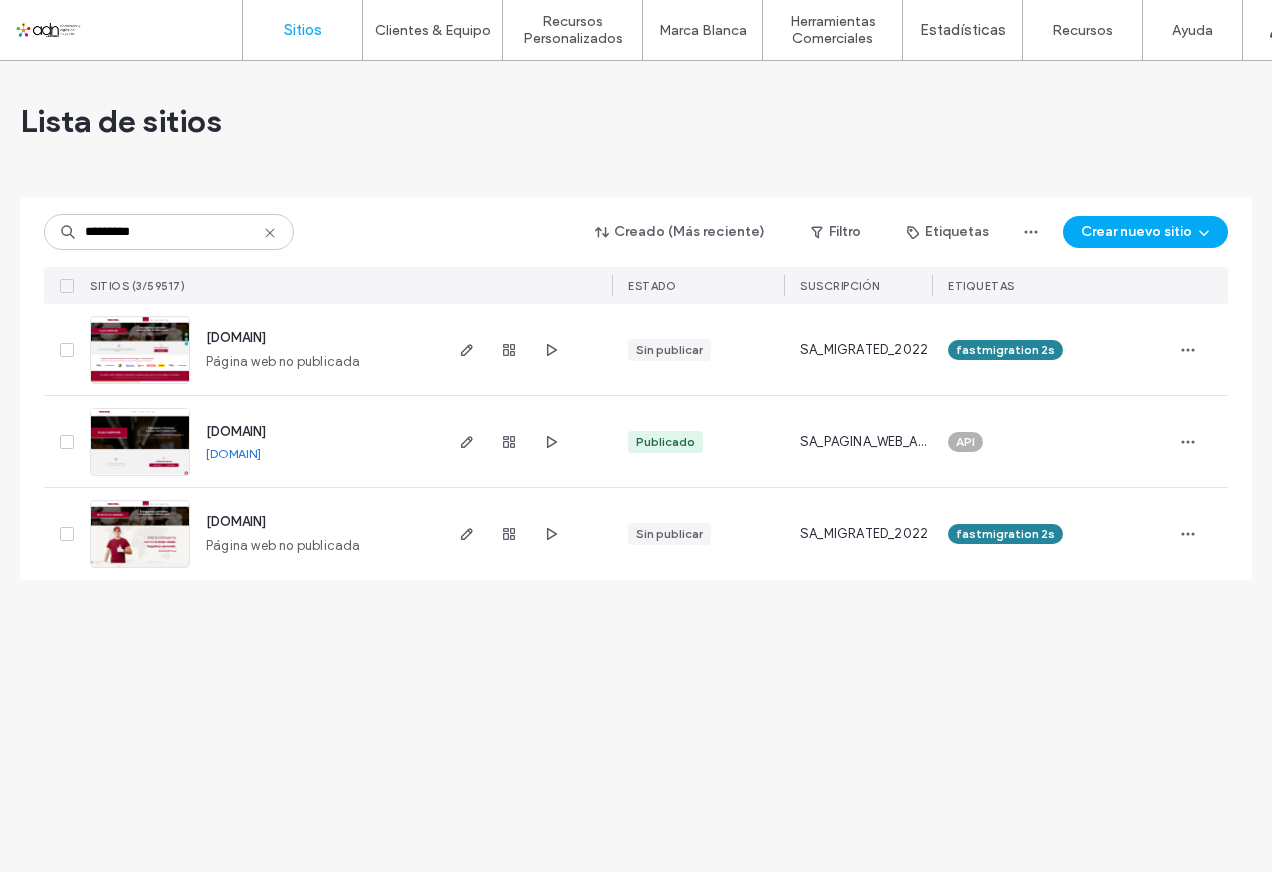 drag, startPoint x: 203, startPoint y: 457, endPoint x: 395, endPoint y: 447, distance: 192.26024 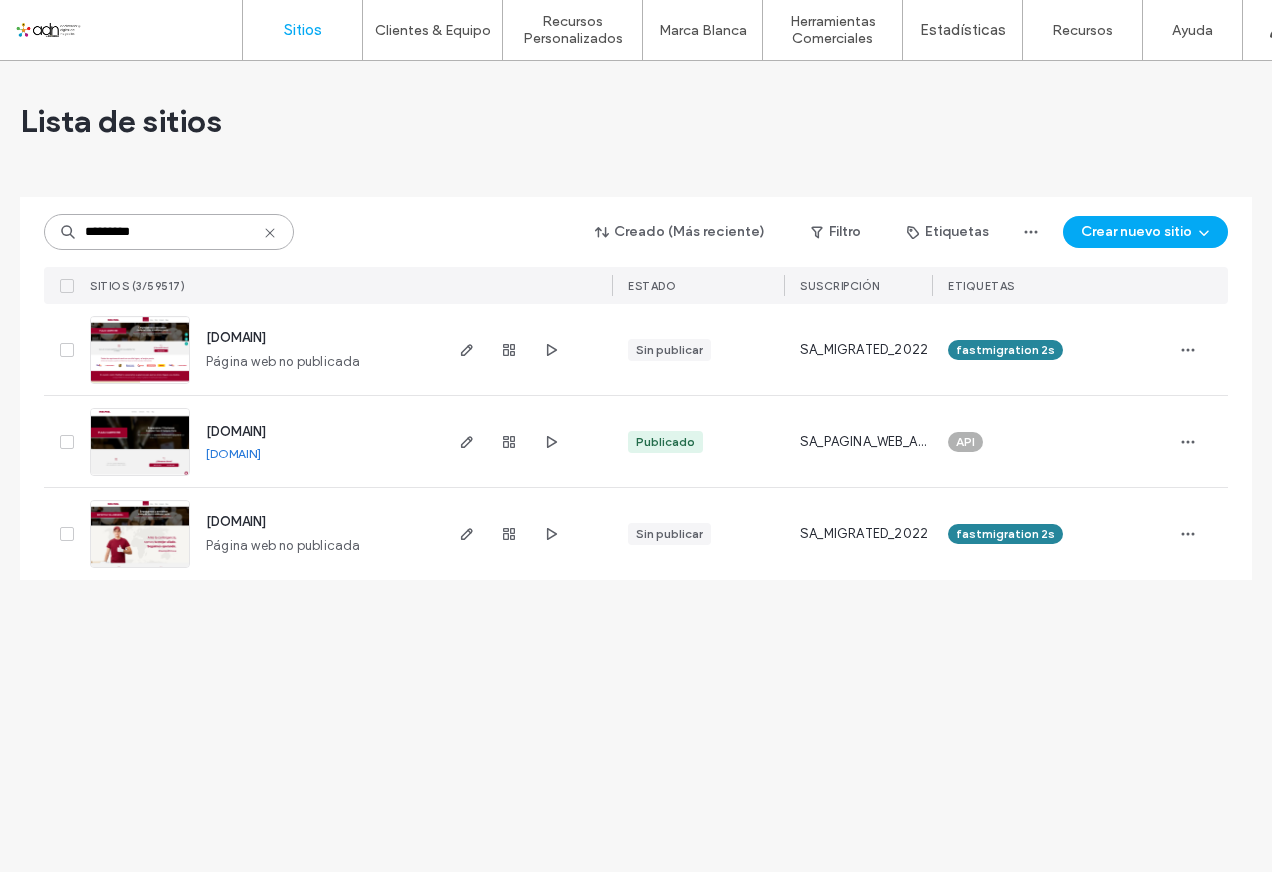 click on "*********" at bounding box center (169, 232) 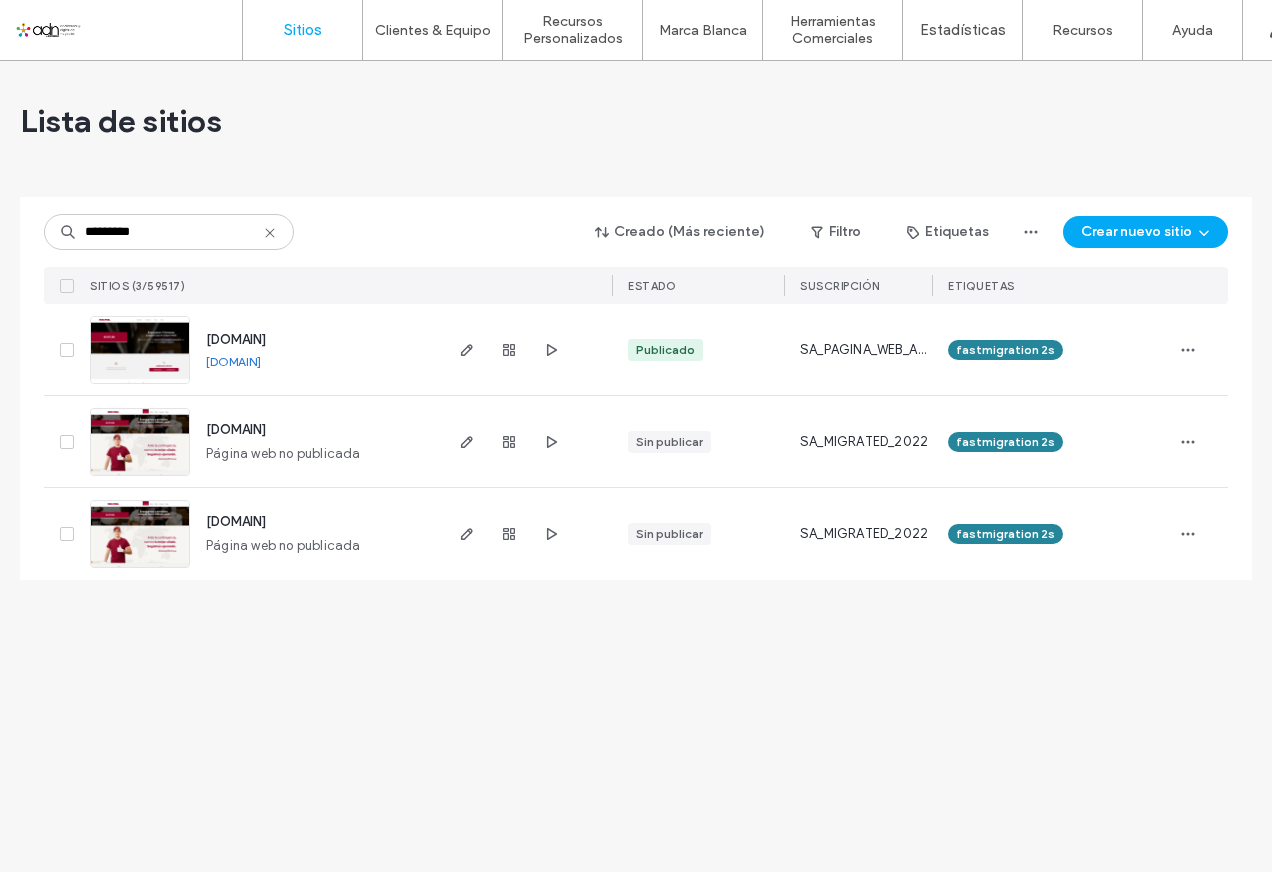 drag, startPoint x: 199, startPoint y: 366, endPoint x: 339, endPoint y: 364, distance: 140.01428 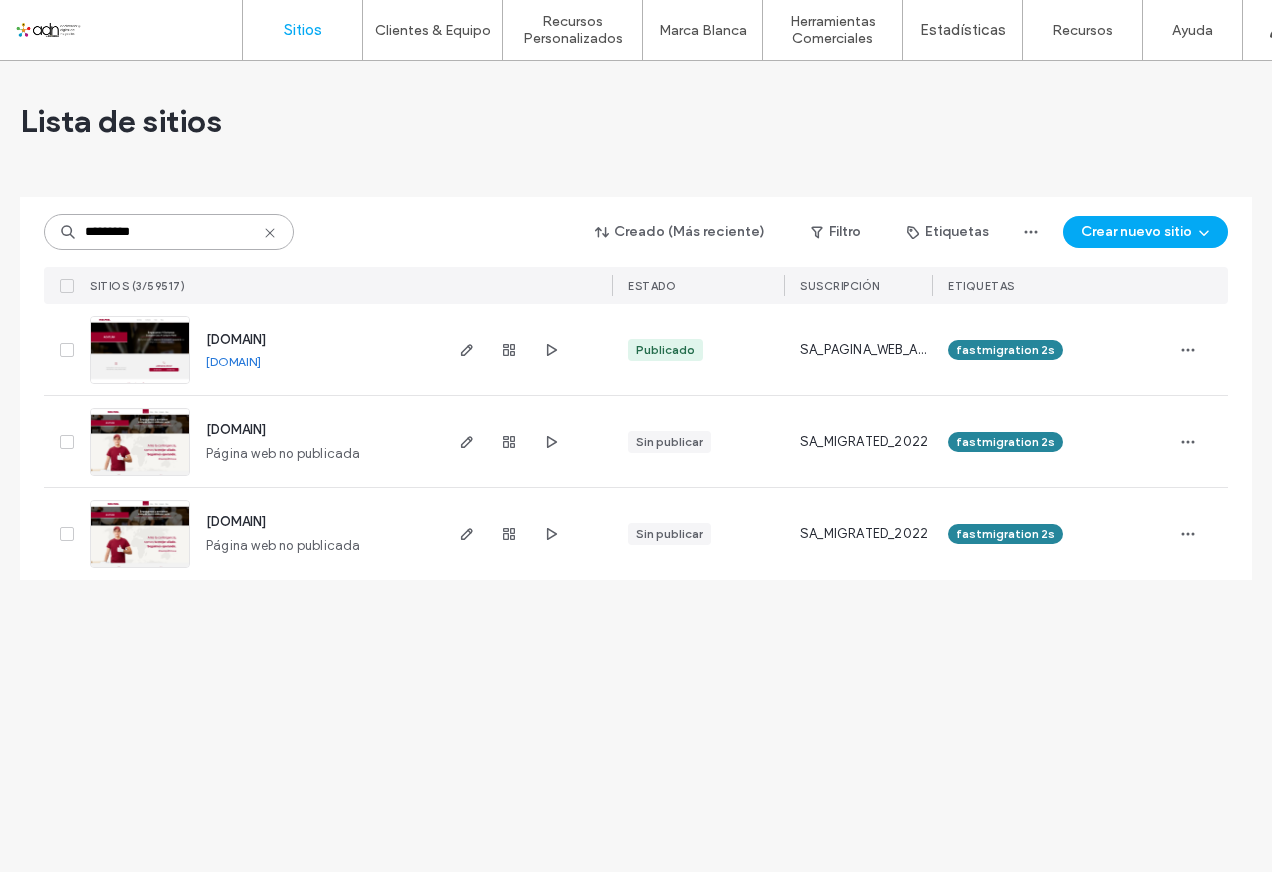 click on "*********" at bounding box center [169, 232] 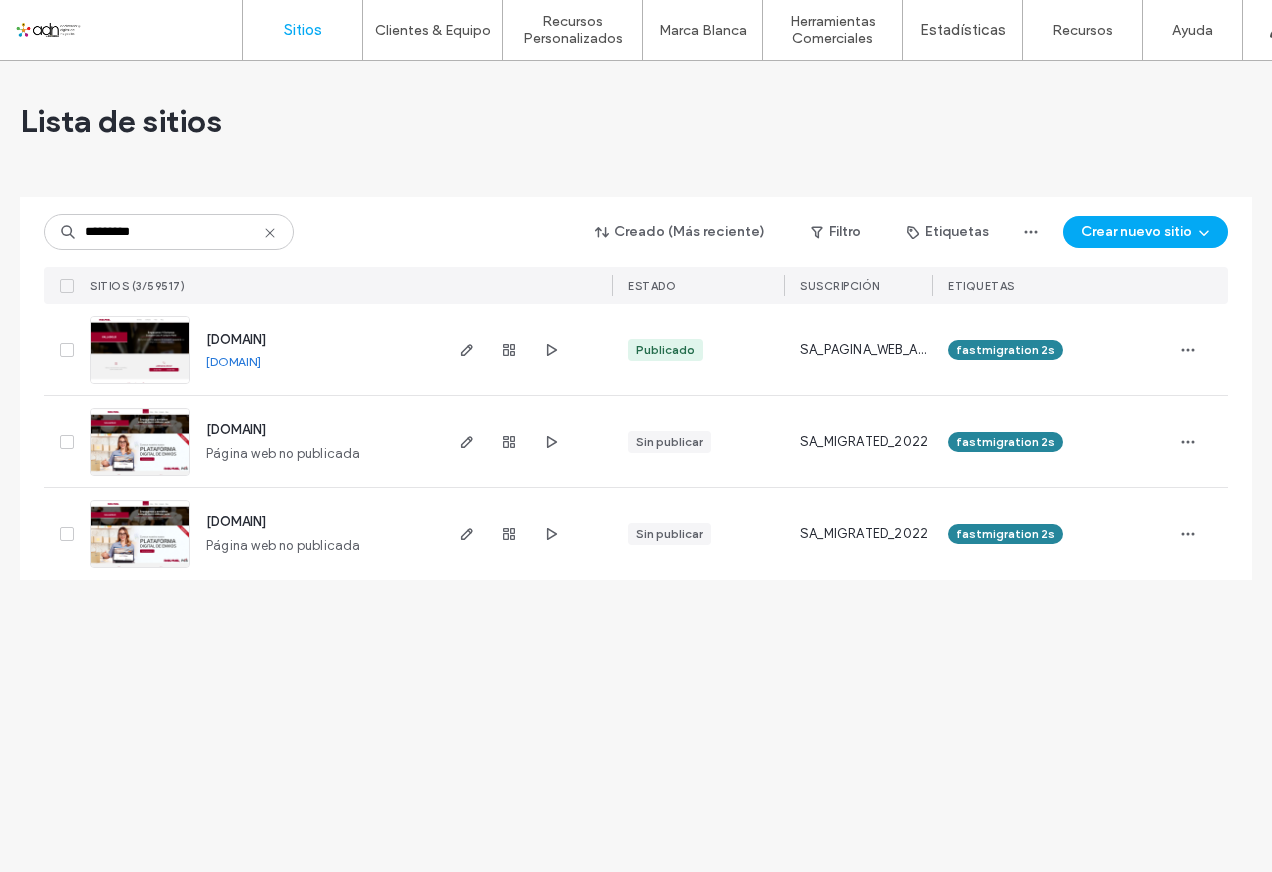 drag, startPoint x: 204, startPoint y: 365, endPoint x: 355, endPoint y: 364, distance: 151.00331 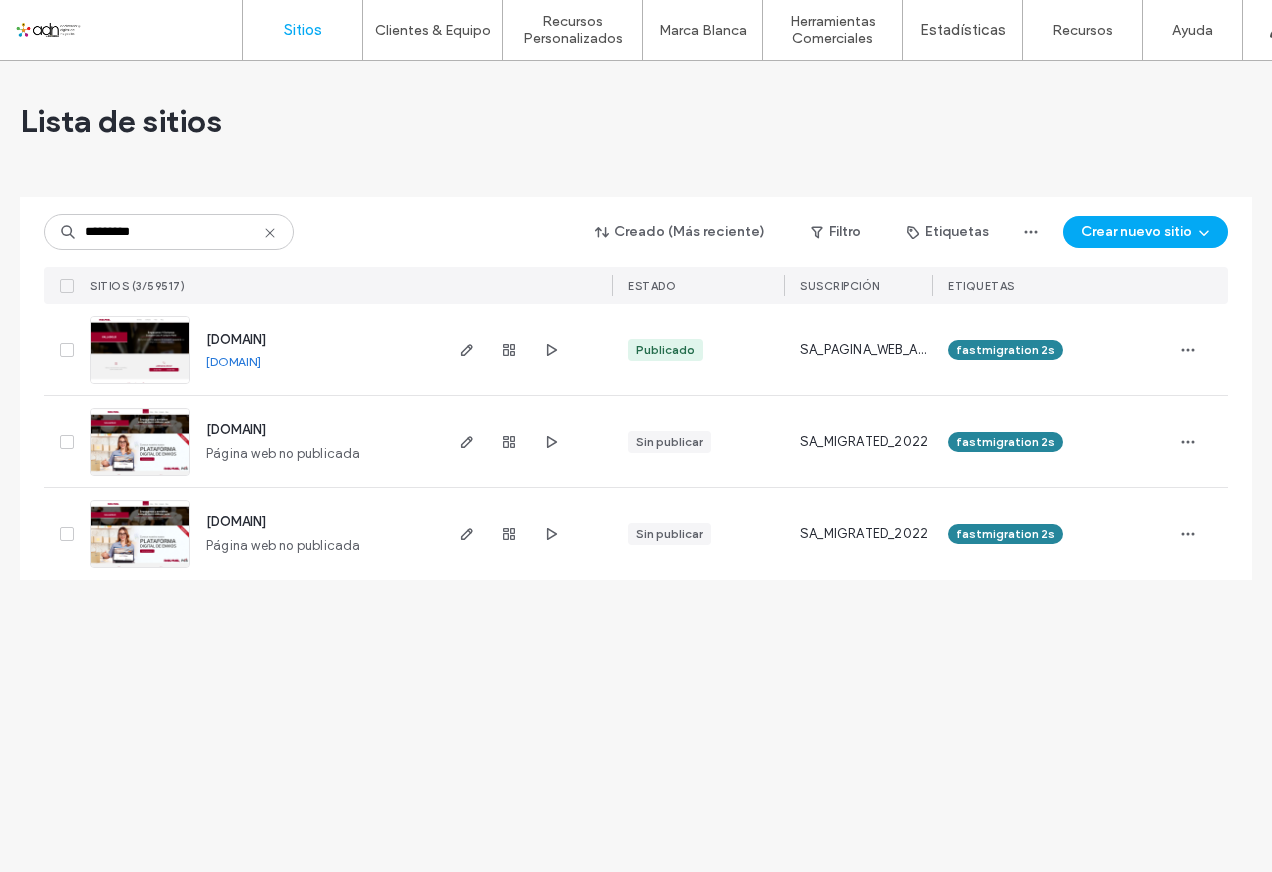 click on "valladolid.pakmail.com.mx" at bounding box center [233, 361] 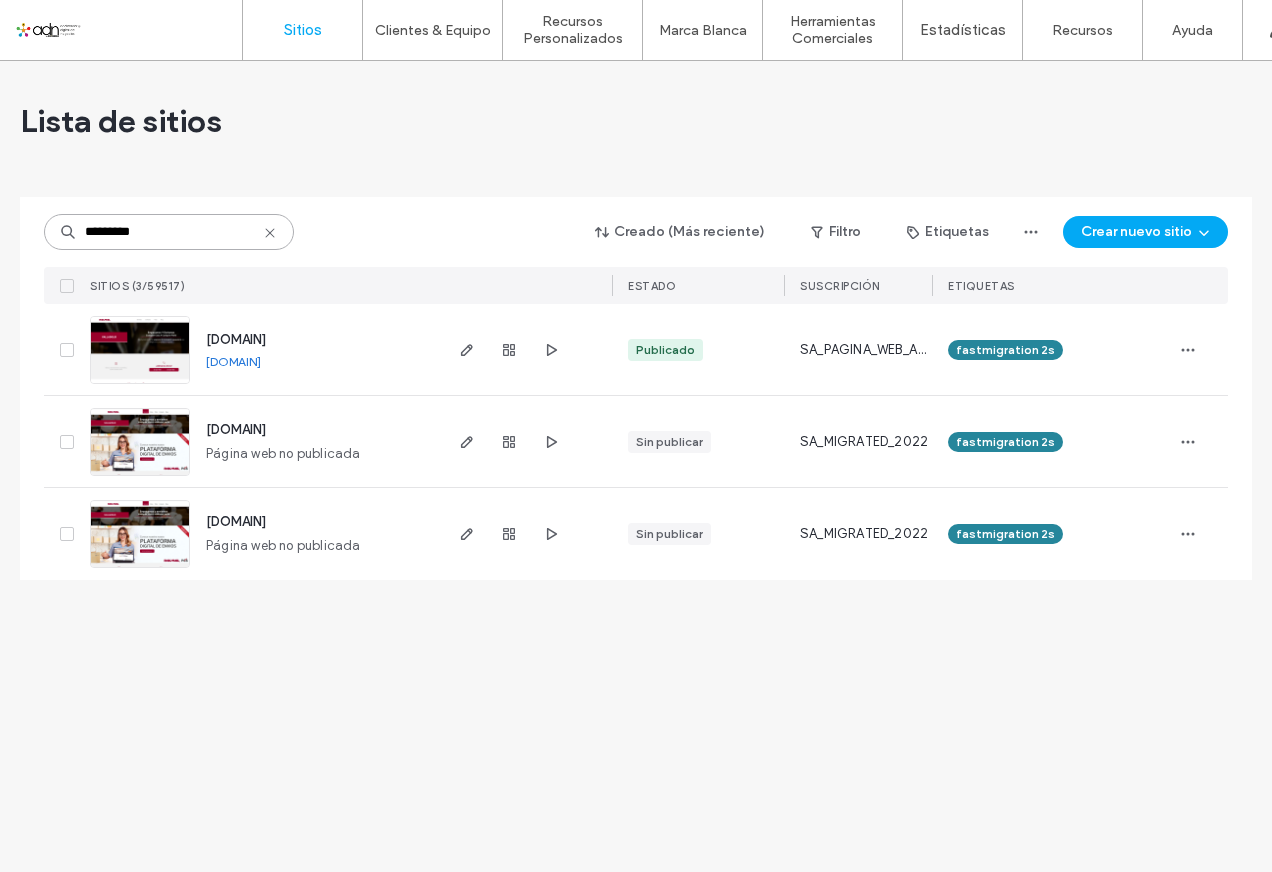 click on "*********" at bounding box center (169, 232) 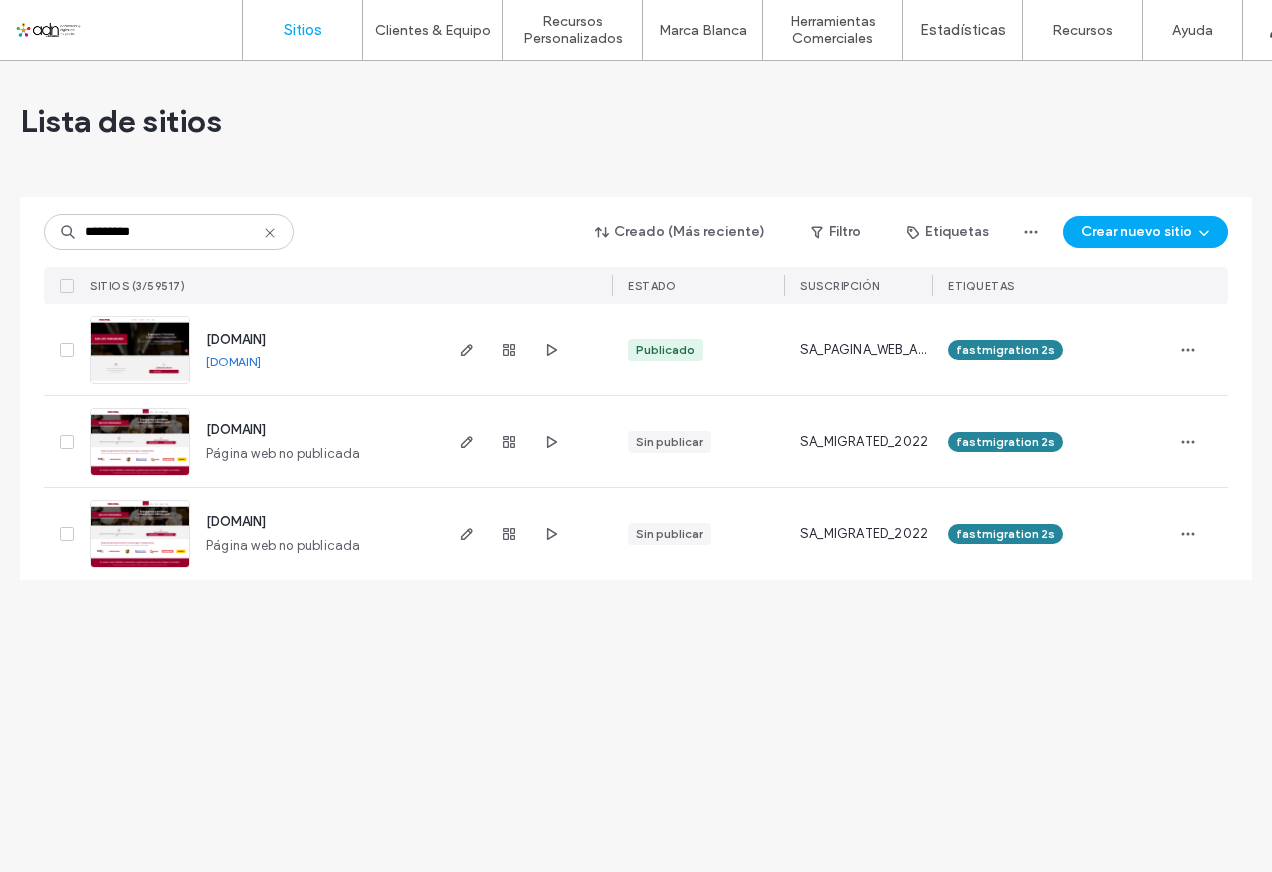 drag, startPoint x: 200, startPoint y: 363, endPoint x: 420, endPoint y: 364, distance: 220.00227 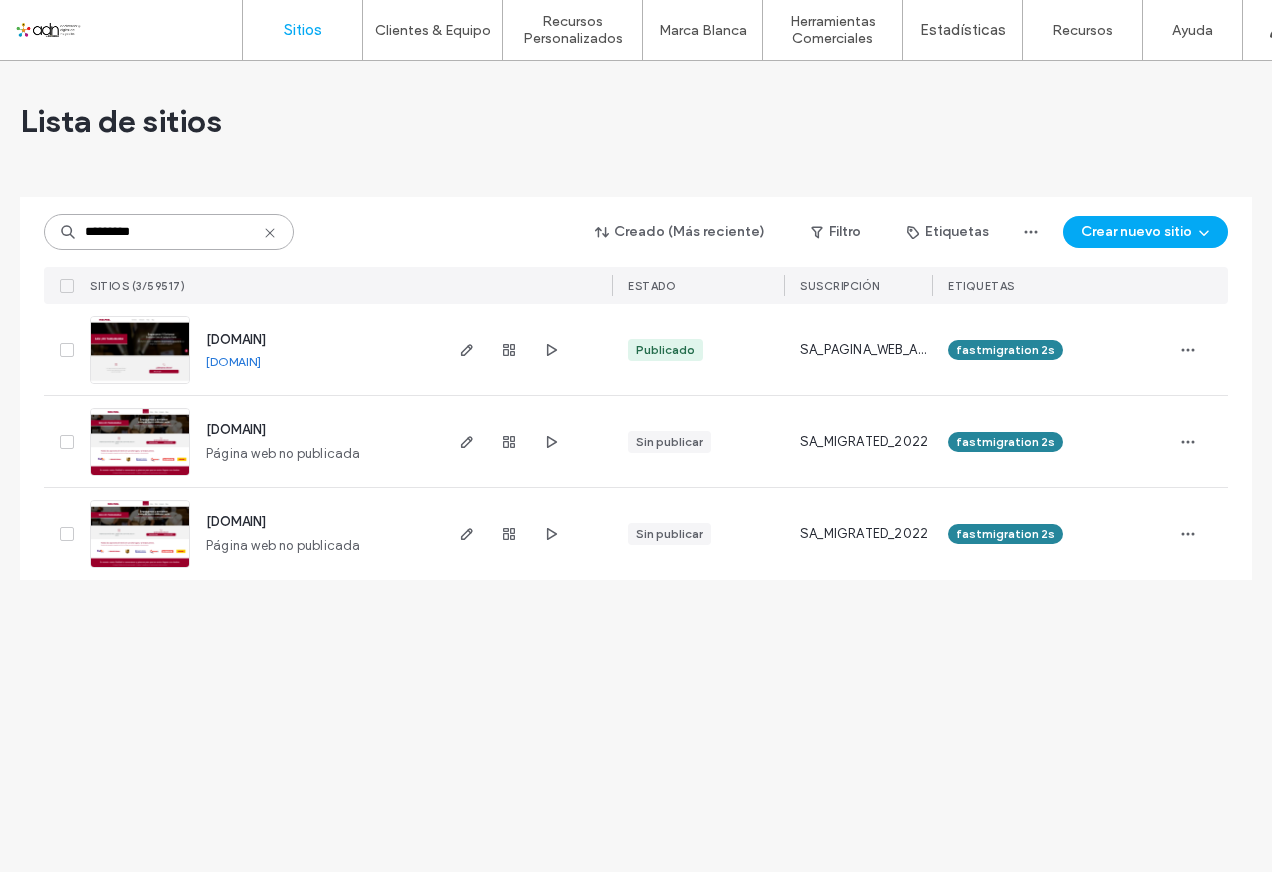 click on "*********" at bounding box center [169, 232] 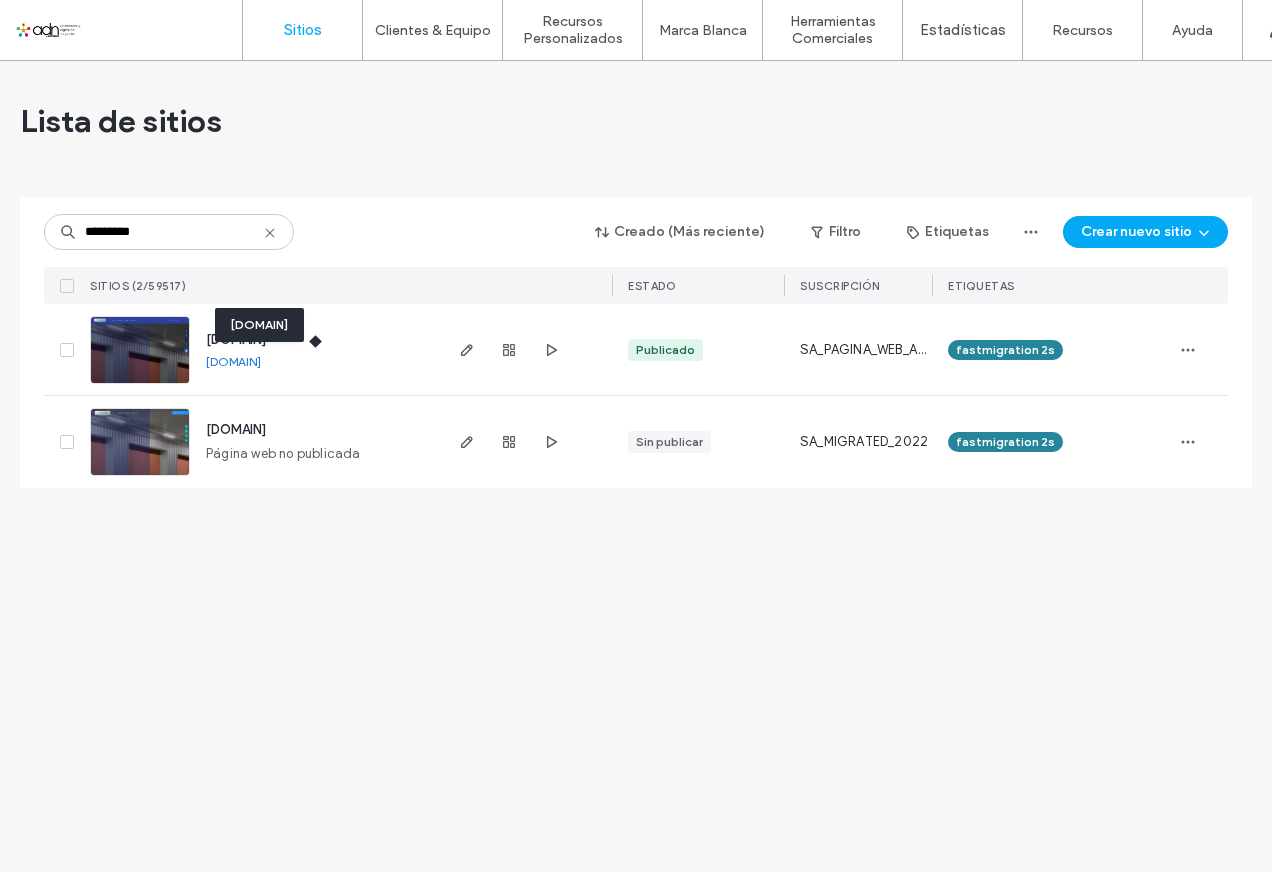 click on "www.cortinasdeaceroenguadalajara.com" at bounding box center [233, 361] 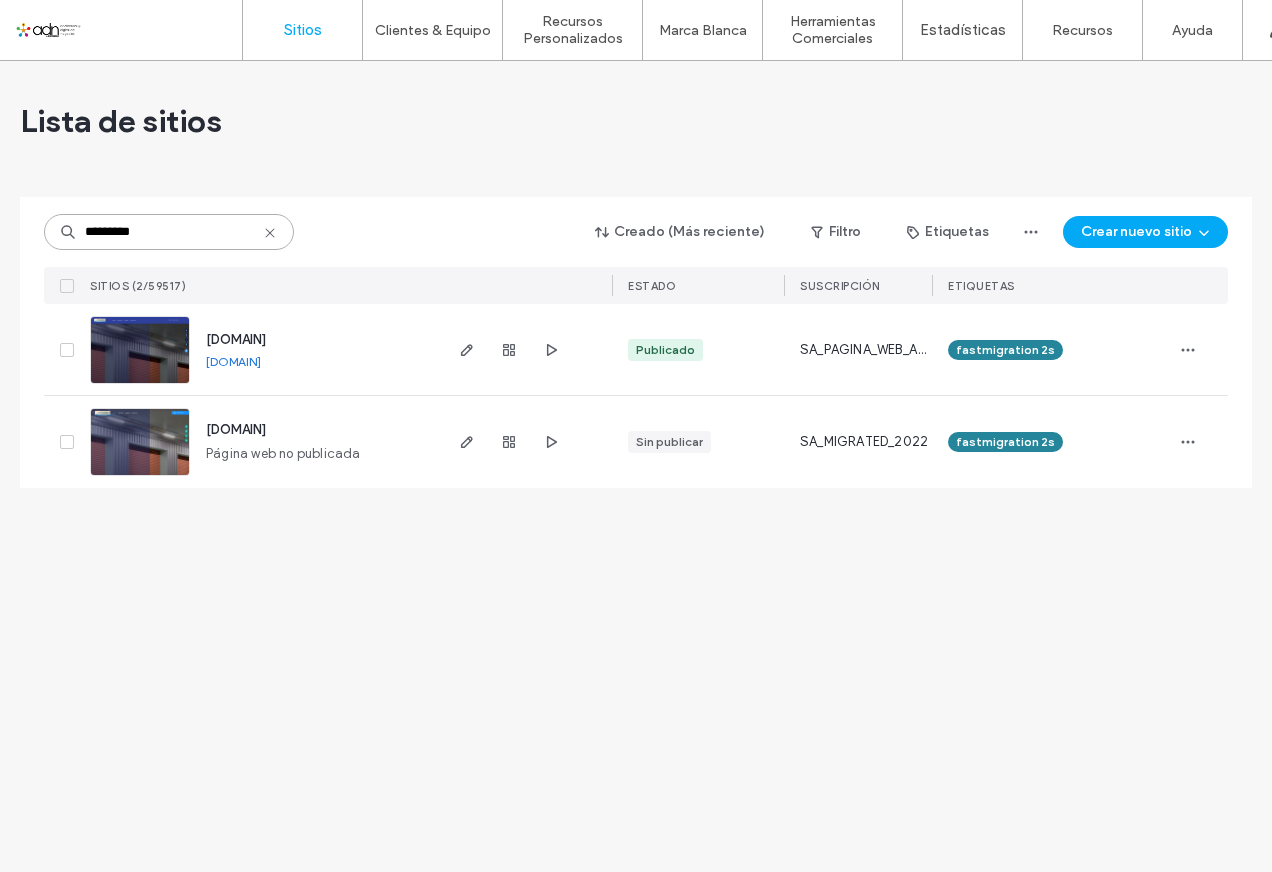 click on "*********" at bounding box center (169, 232) 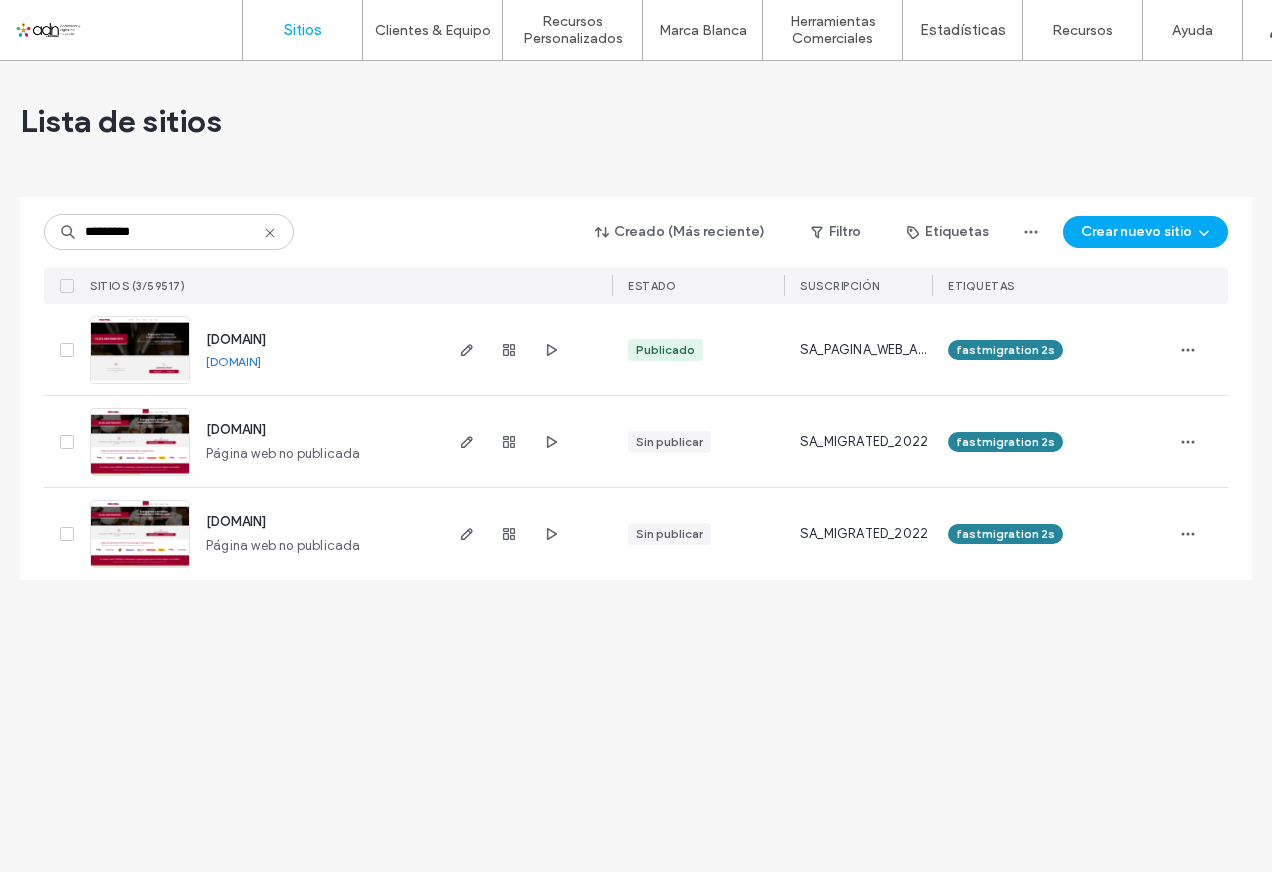 click on "plaza-san-francisco.pakmail.com.mx" at bounding box center [233, 361] 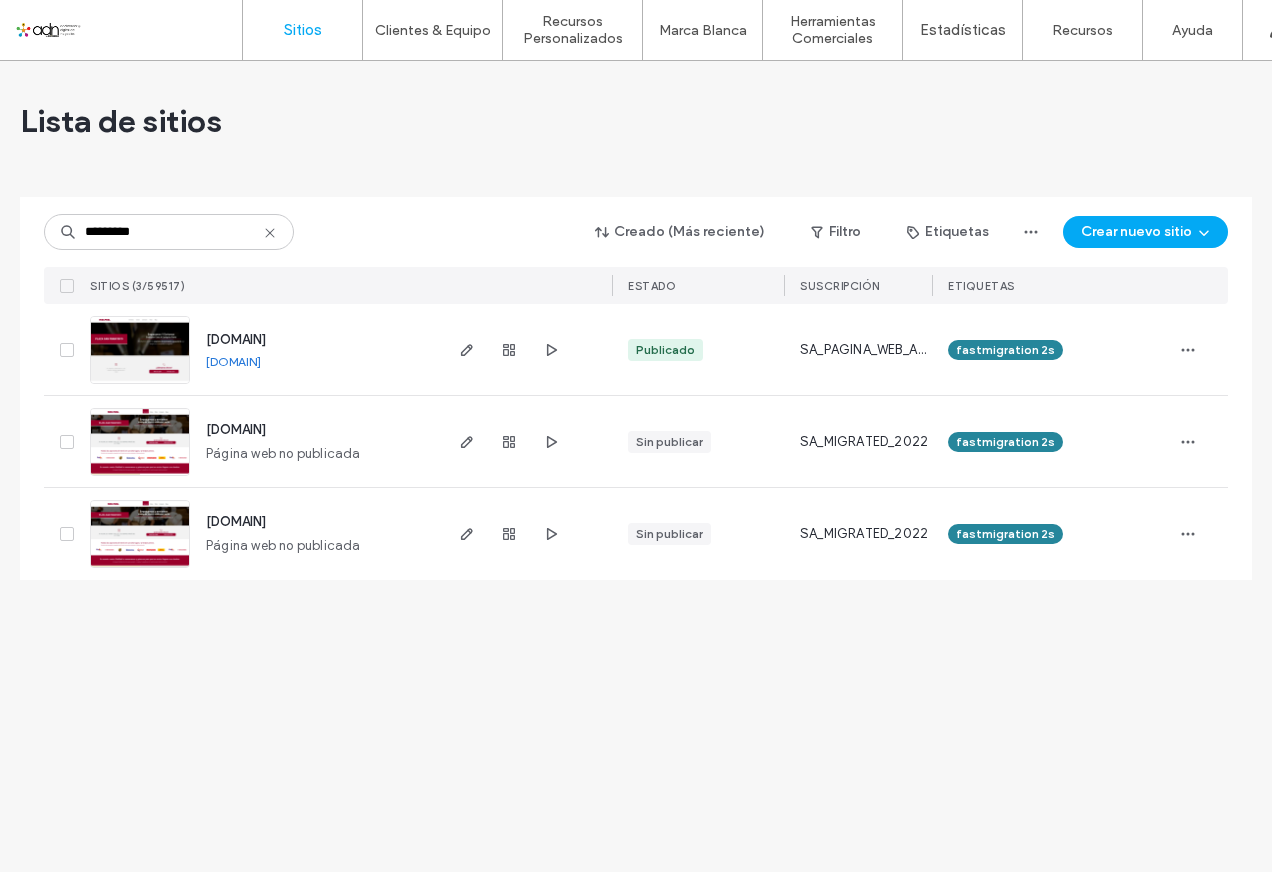 drag, startPoint x: 202, startPoint y: 366, endPoint x: 412, endPoint y: 367, distance: 210.00238 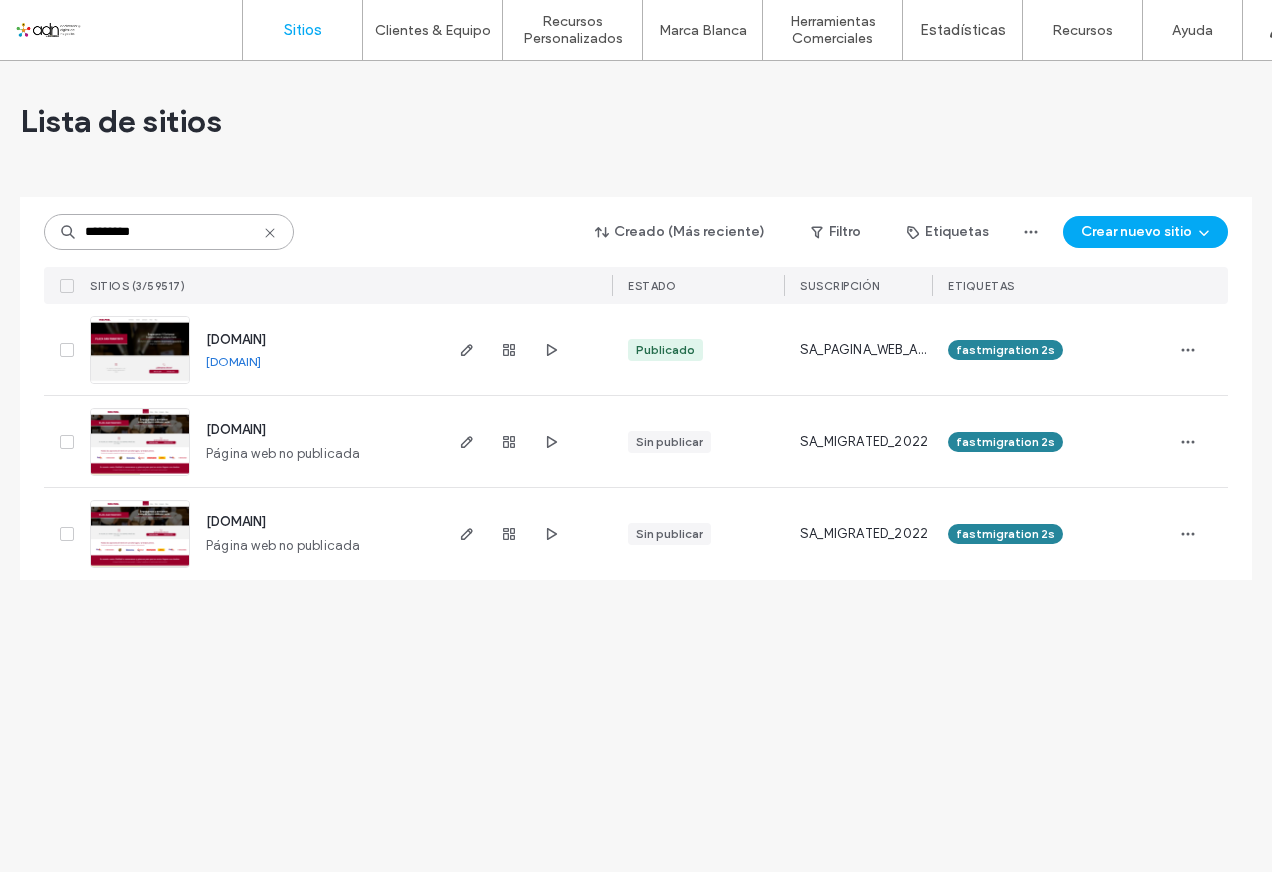 click on "*********" at bounding box center [169, 232] 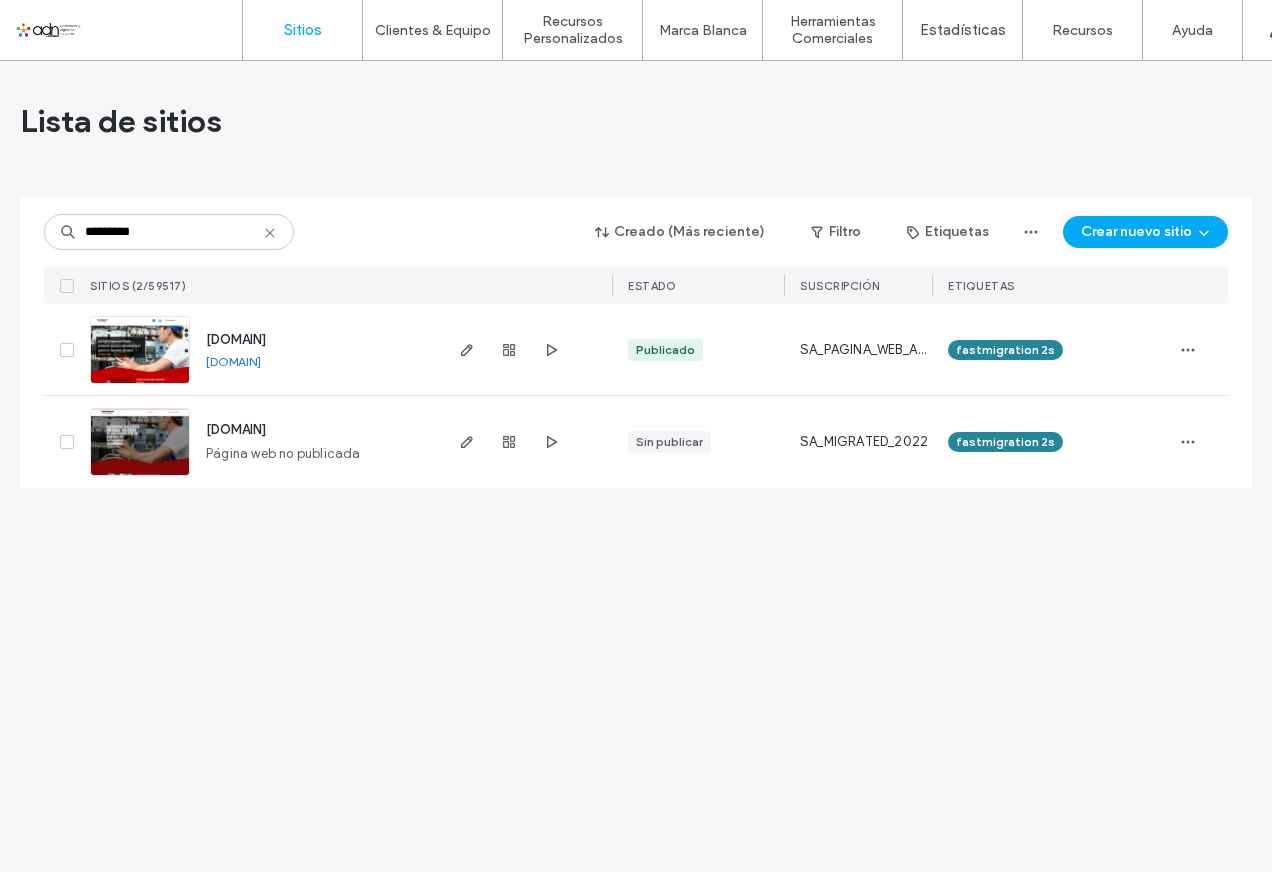 drag, startPoint x: 200, startPoint y: 368, endPoint x: 419, endPoint y: 368, distance: 219 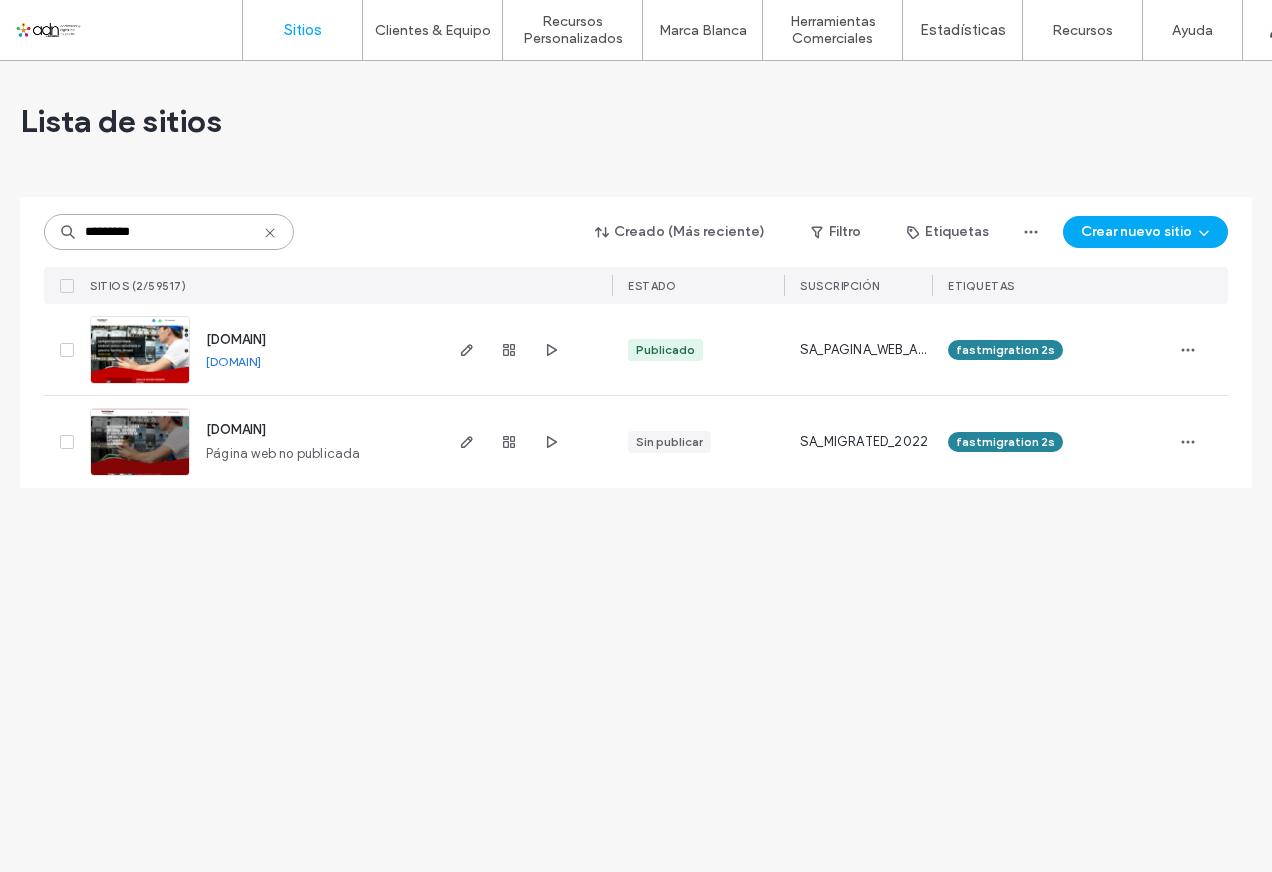 click on "*********" at bounding box center (169, 232) 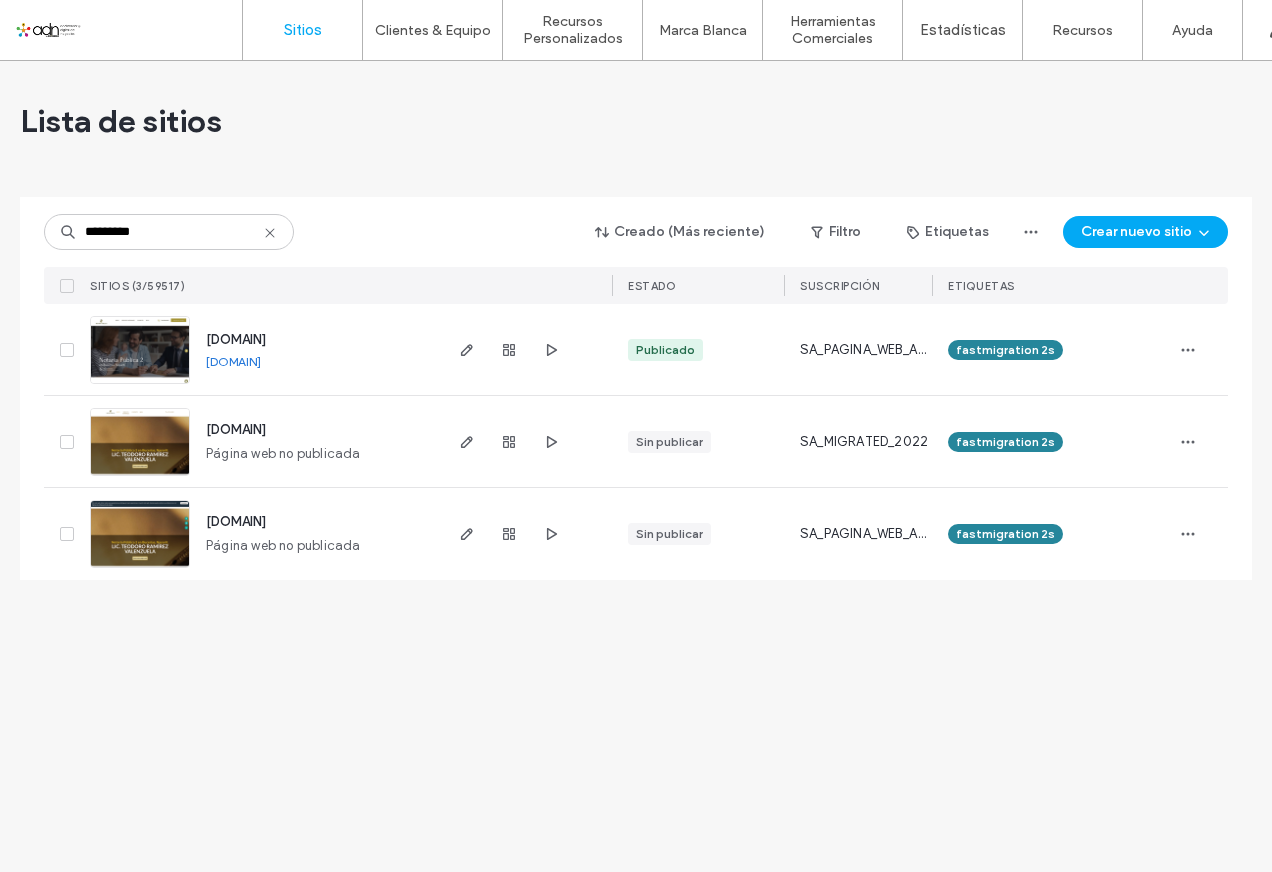 drag, startPoint x: 205, startPoint y: 365, endPoint x: 383, endPoint y: 365, distance: 178 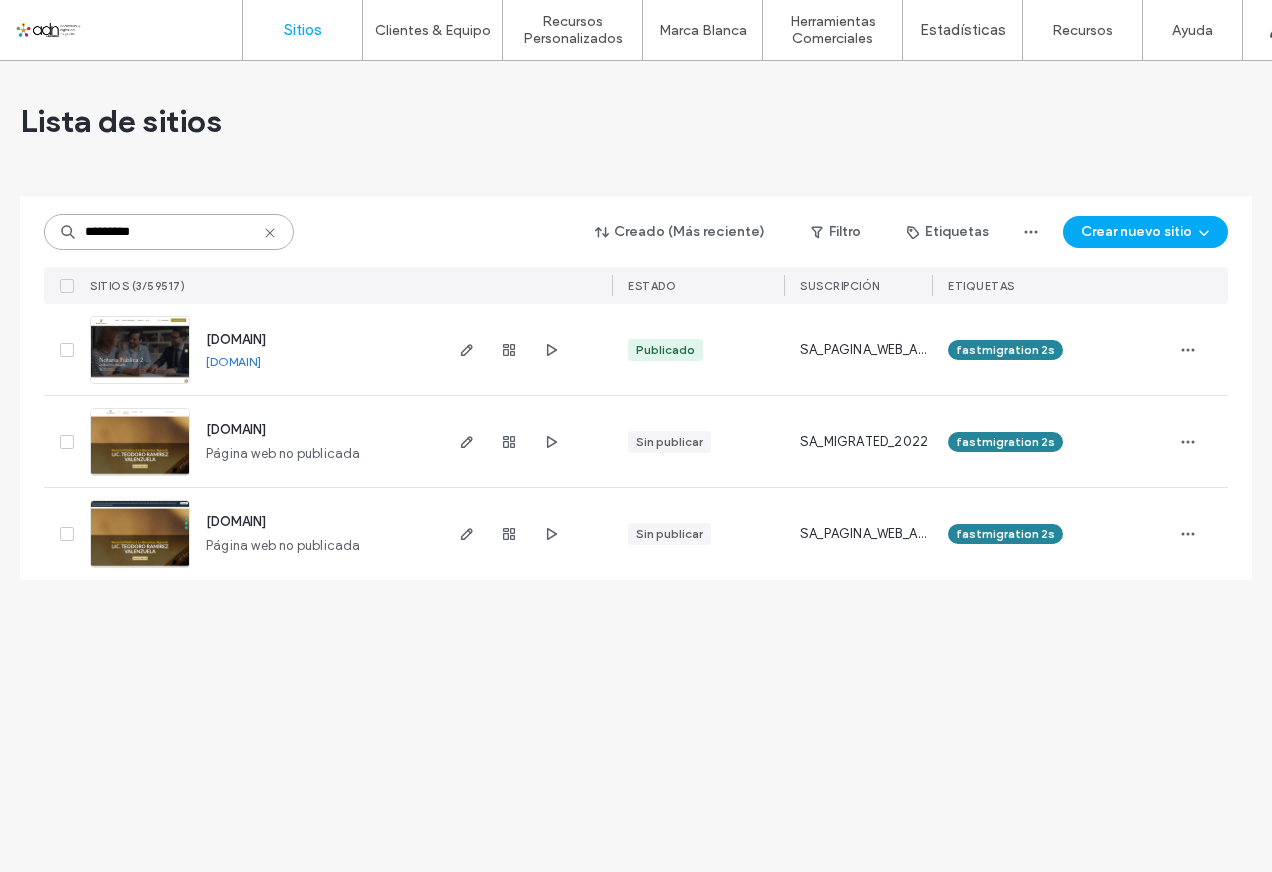click on "*********" at bounding box center [169, 232] 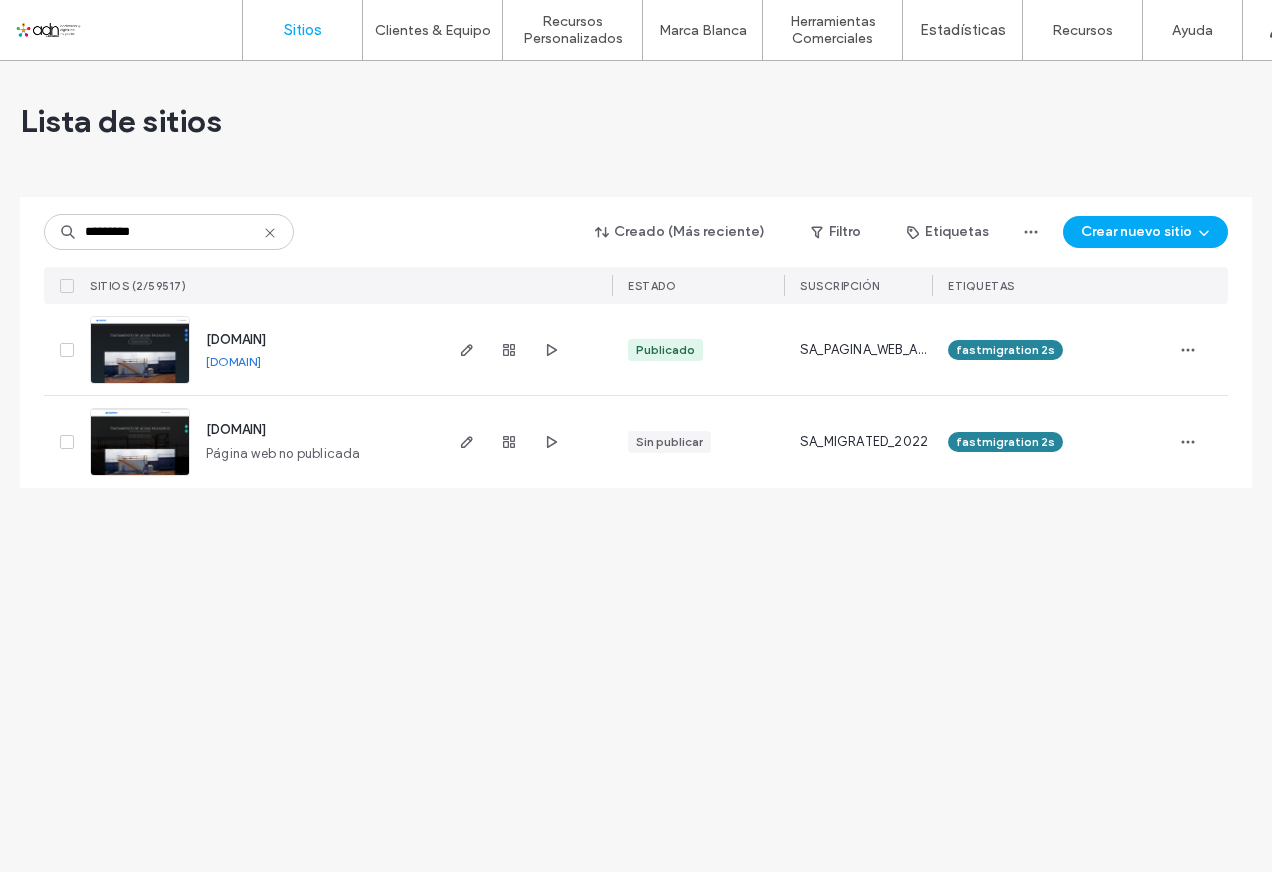 drag, startPoint x: 260, startPoint y: 360, endPoint x: 254, endPoint y: 348, distance: 13.416408 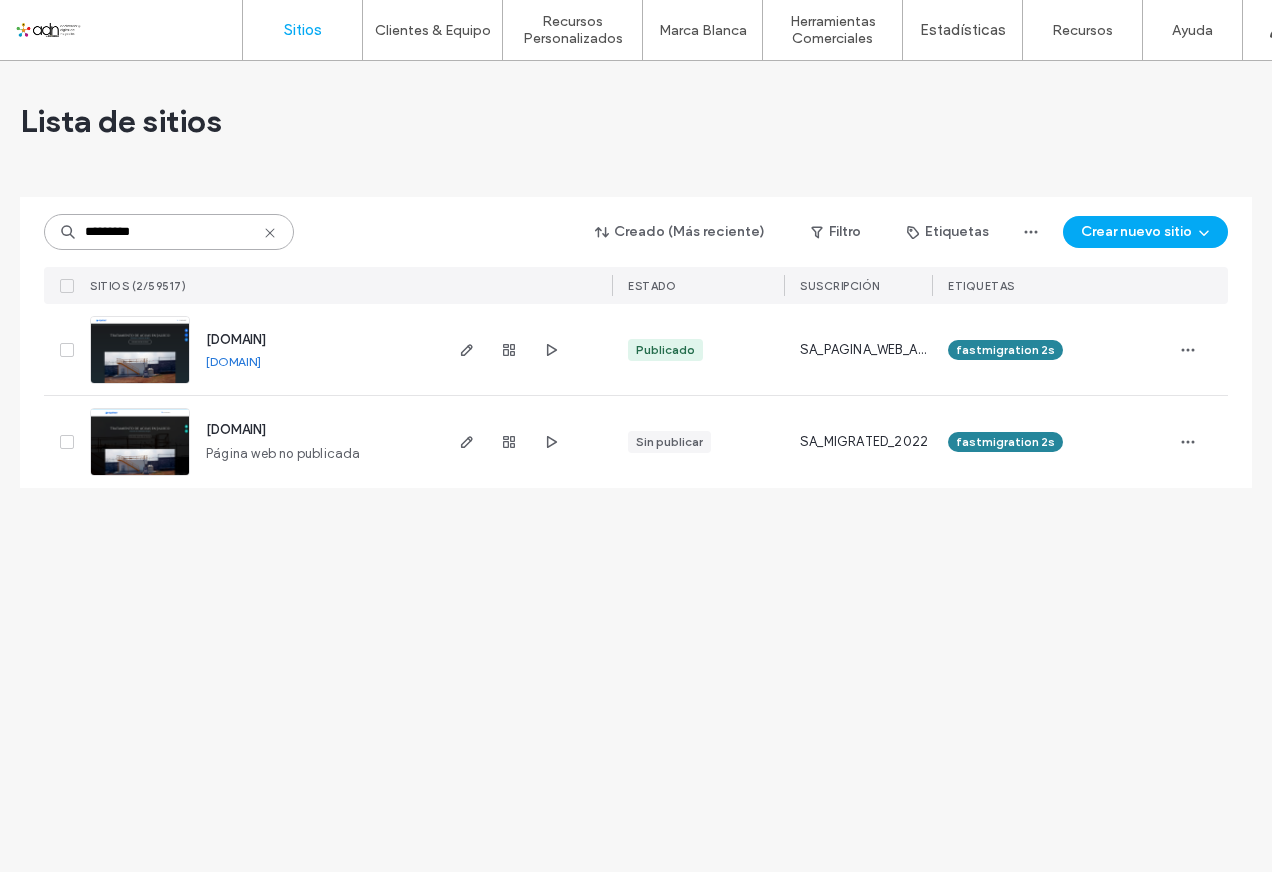 click on "*********" at bounding box center [169, 232] 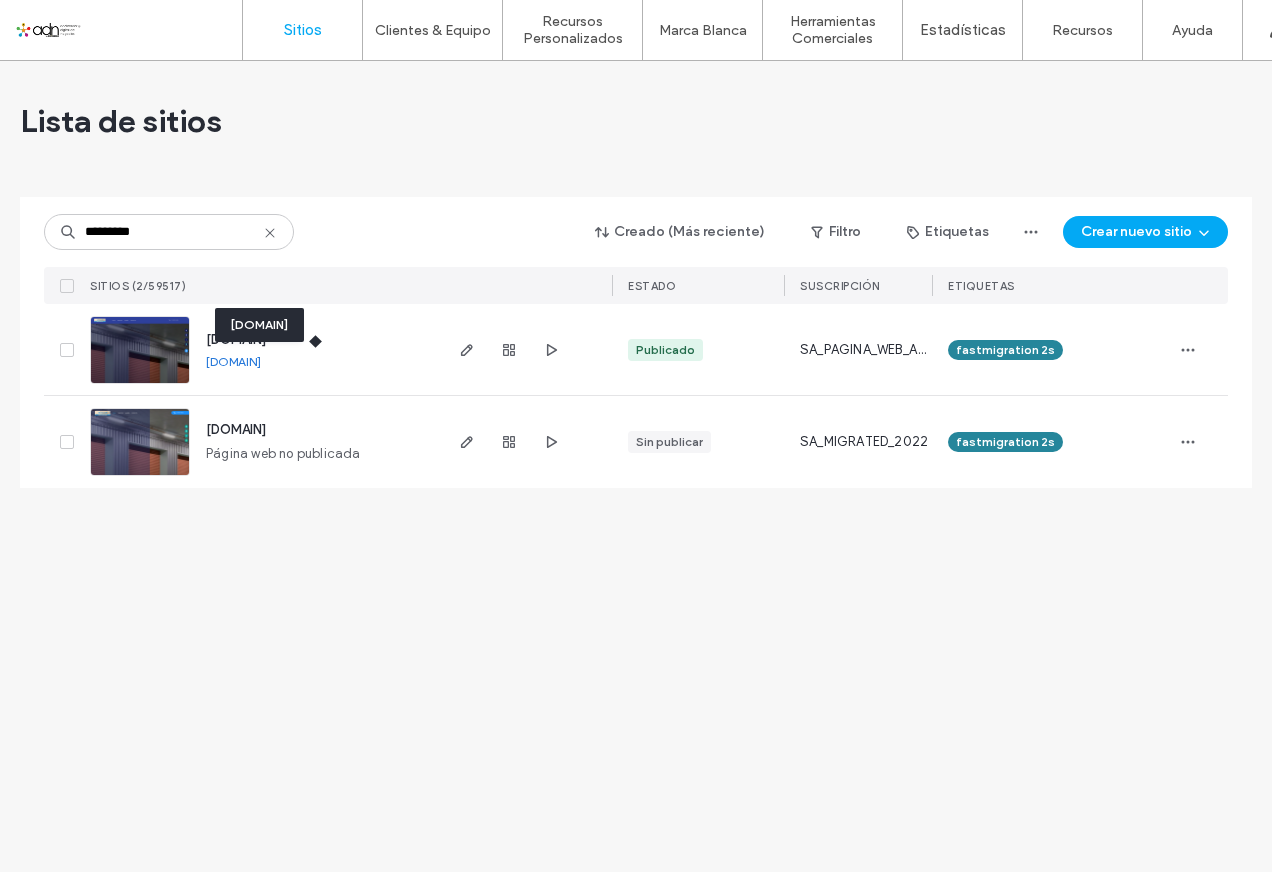 drag, startPoint x: 253, startPoint y: 361, endPoint x: 164, endPoint y: 595, distance: 250.35374 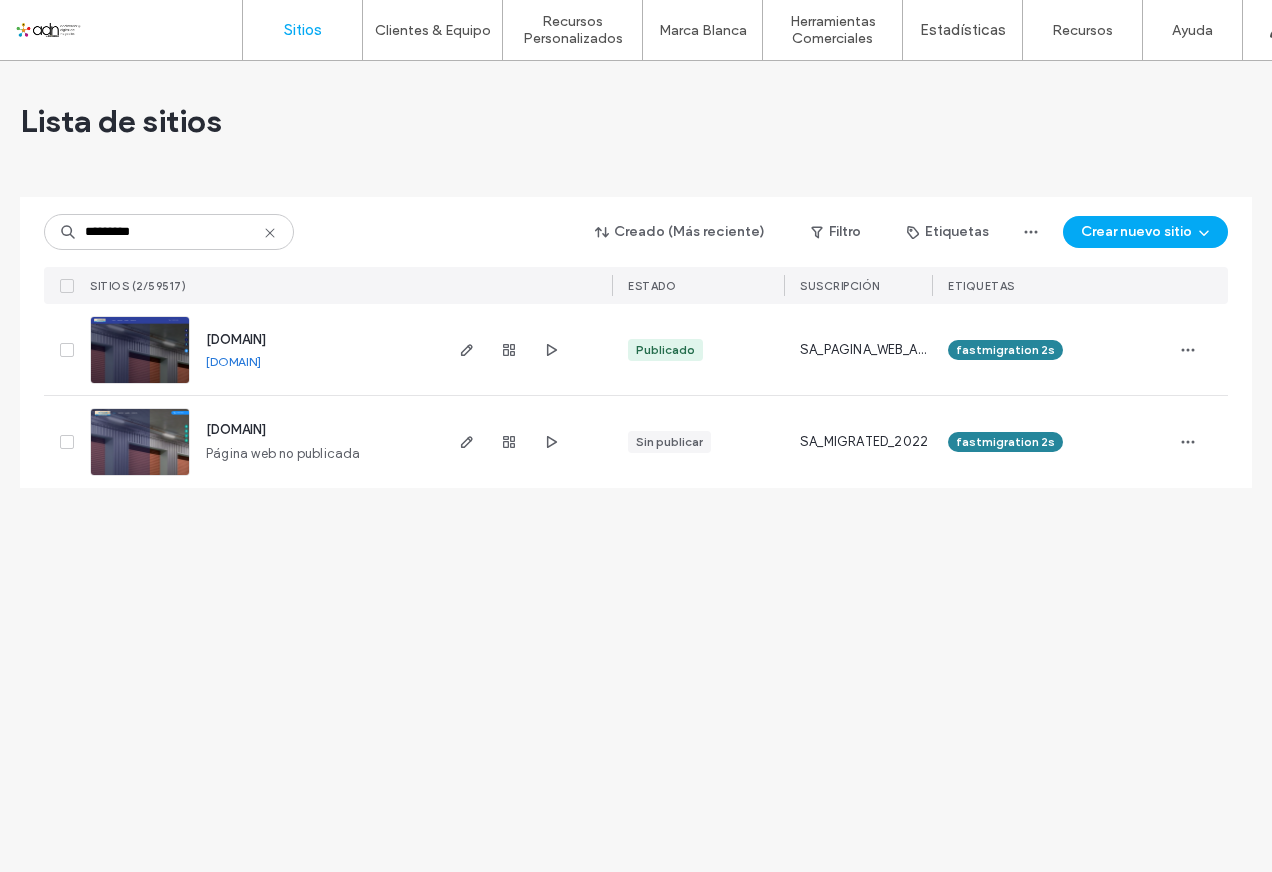 click on "www.cortinasdeaceroenguadalajara.com" at bounding box center (233, 361) 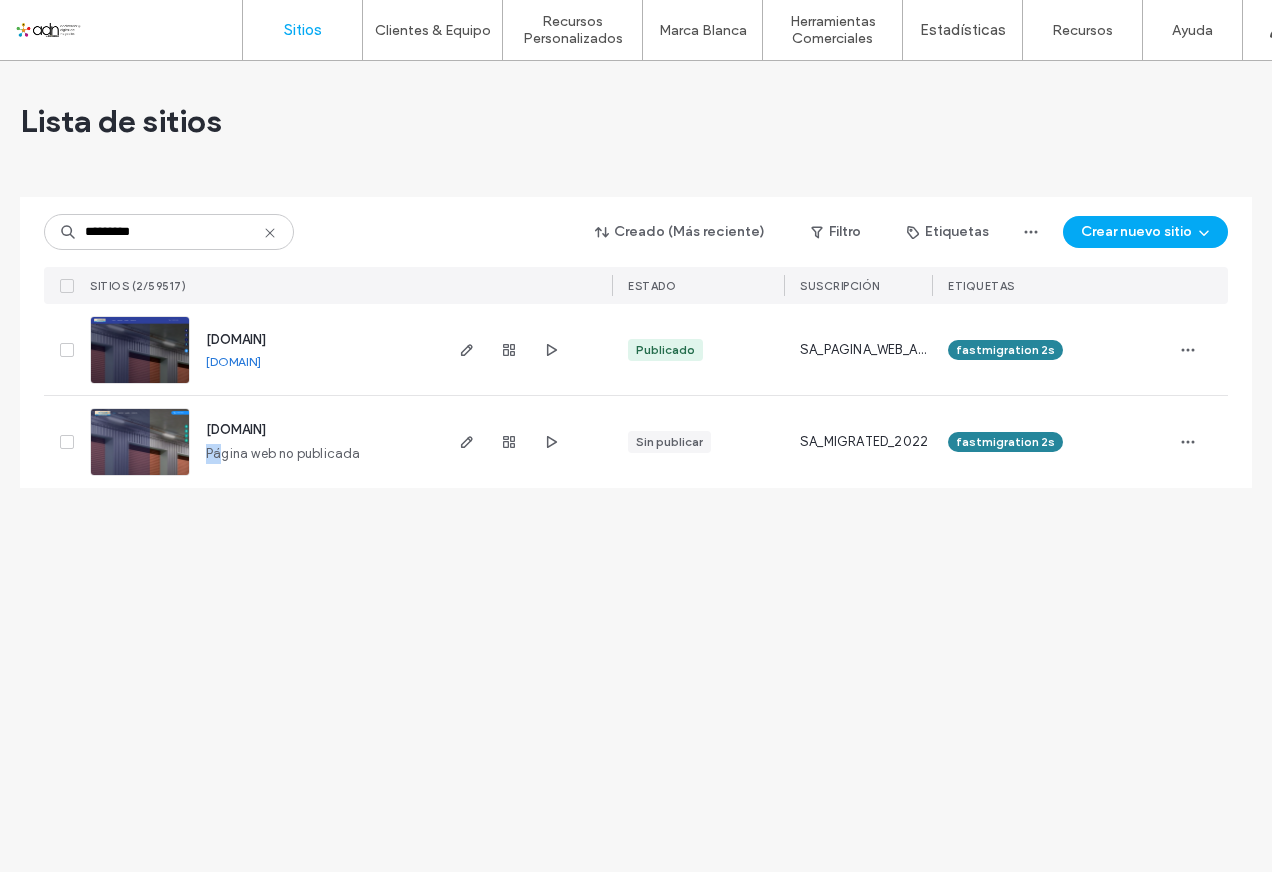 drag, startPoint x: 204, startPoint y: 481, endPoint x: 223, endPoint y: 476, distance: 19.646883 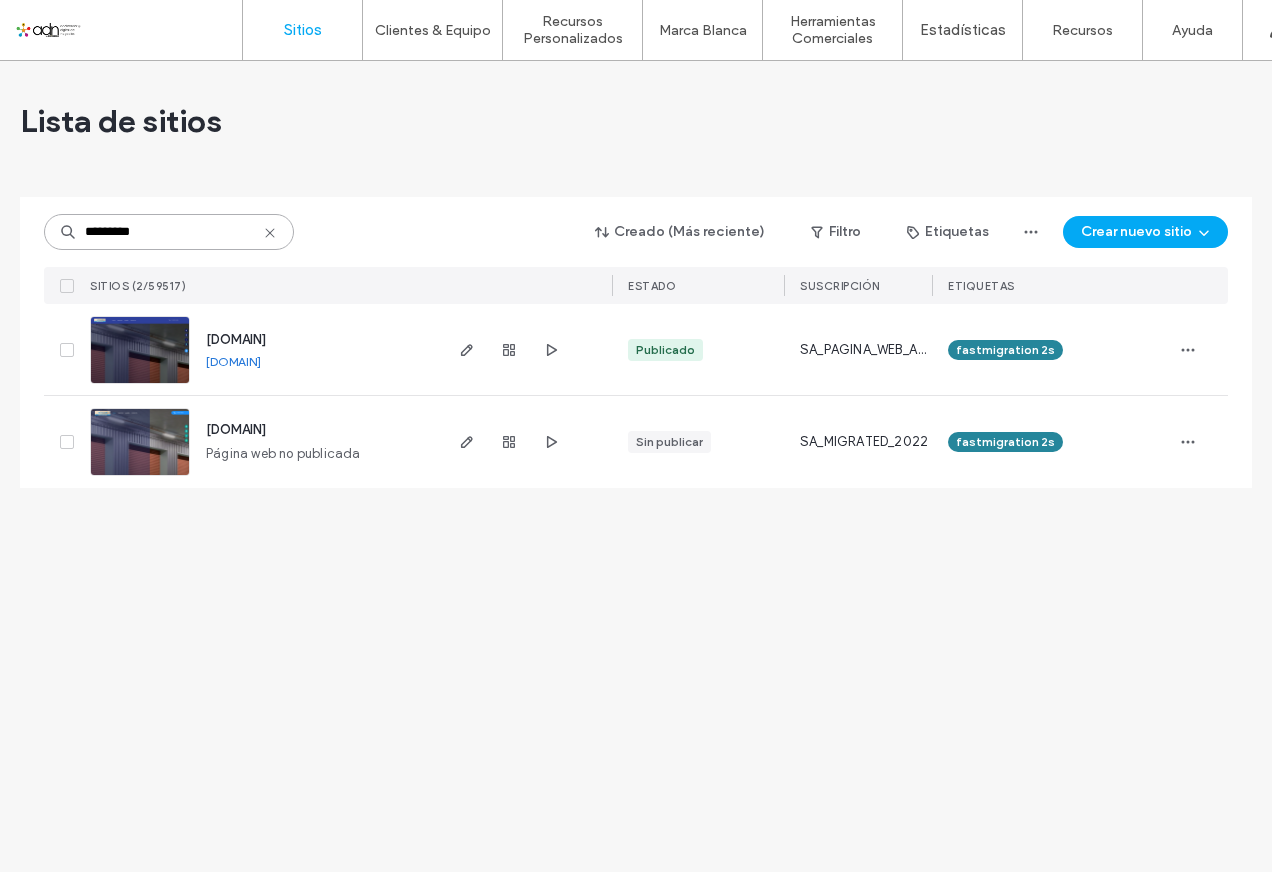 click on "*********" at bounding box center (169, 232) 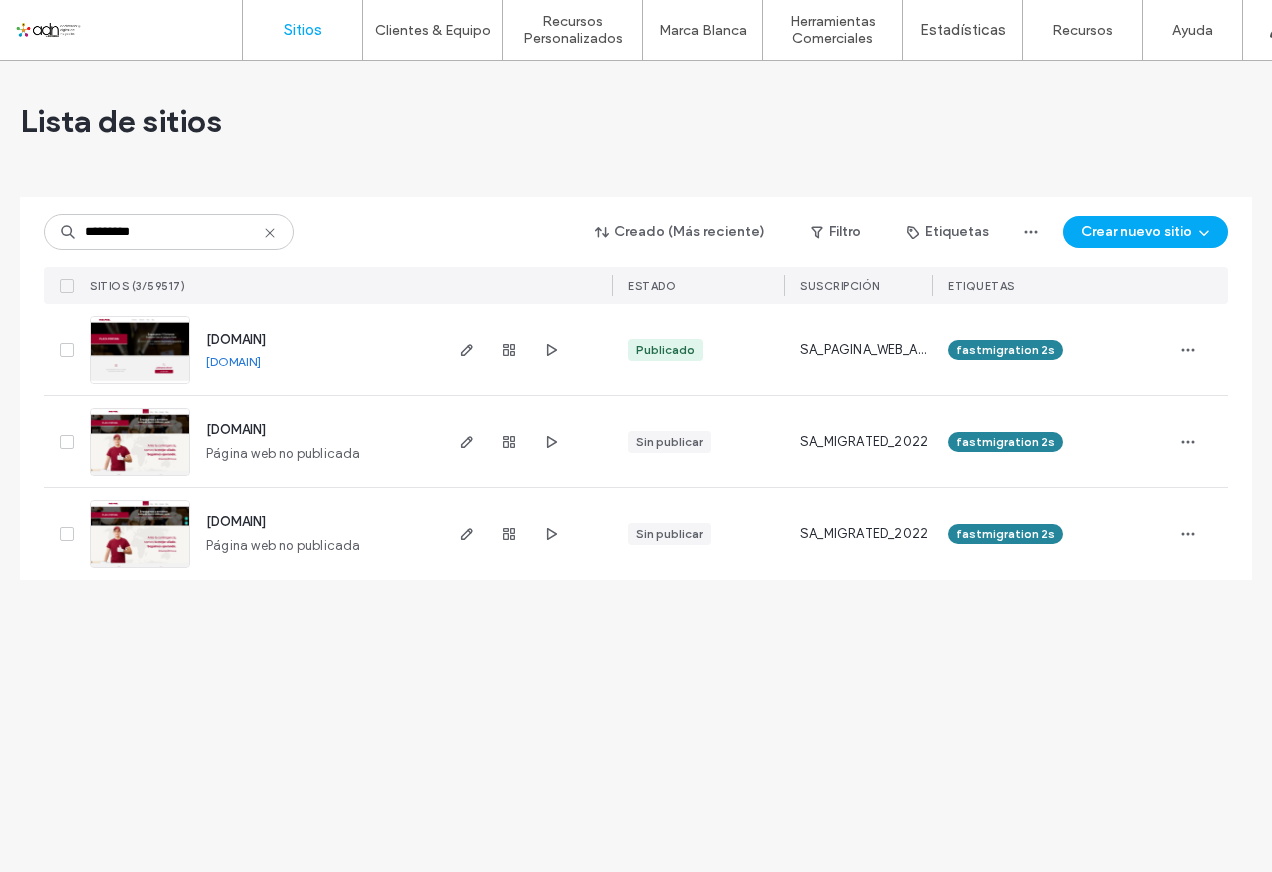 click on "plaza-fontana.pakmail.com.mx" at bounding box center (233, 361) 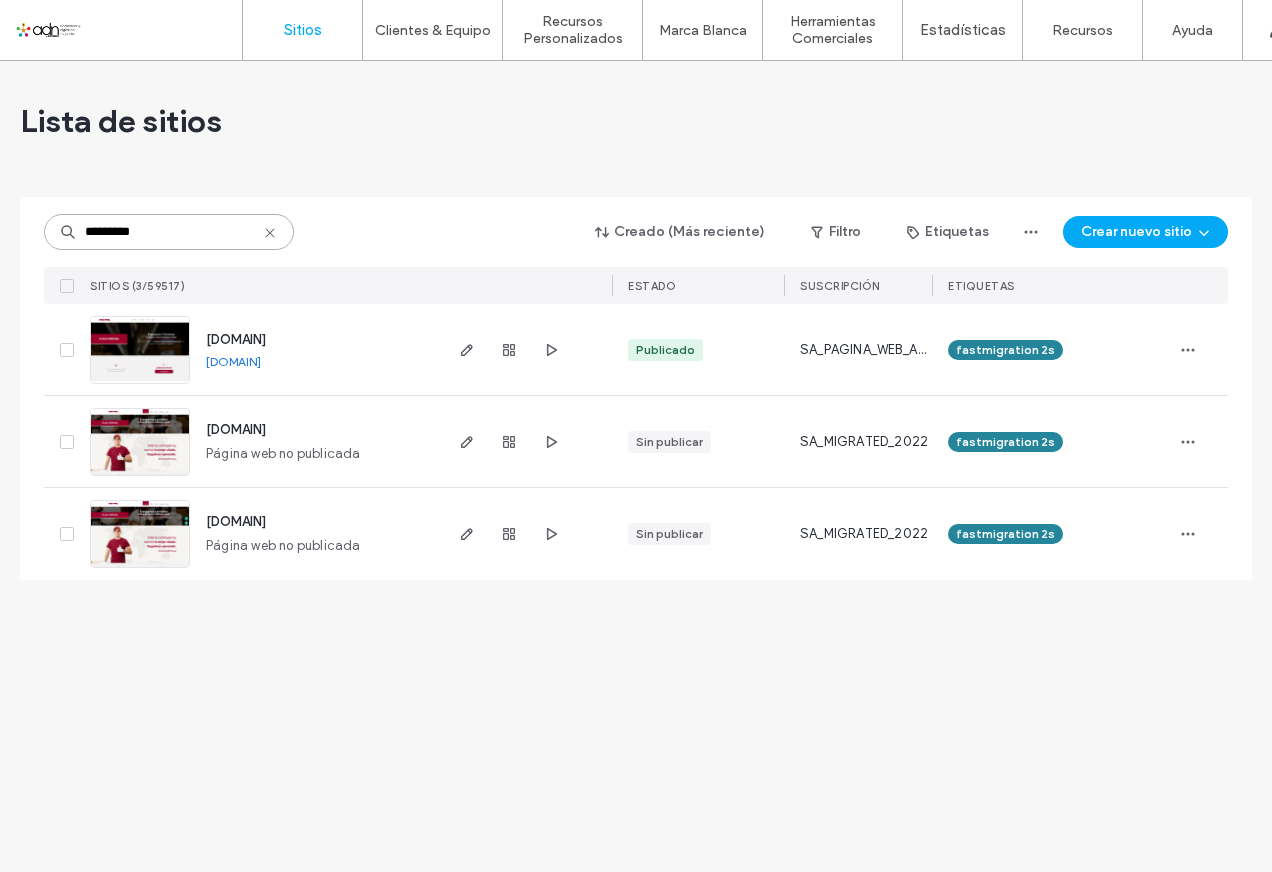 click on "*********" at bounding box center (169, 232) 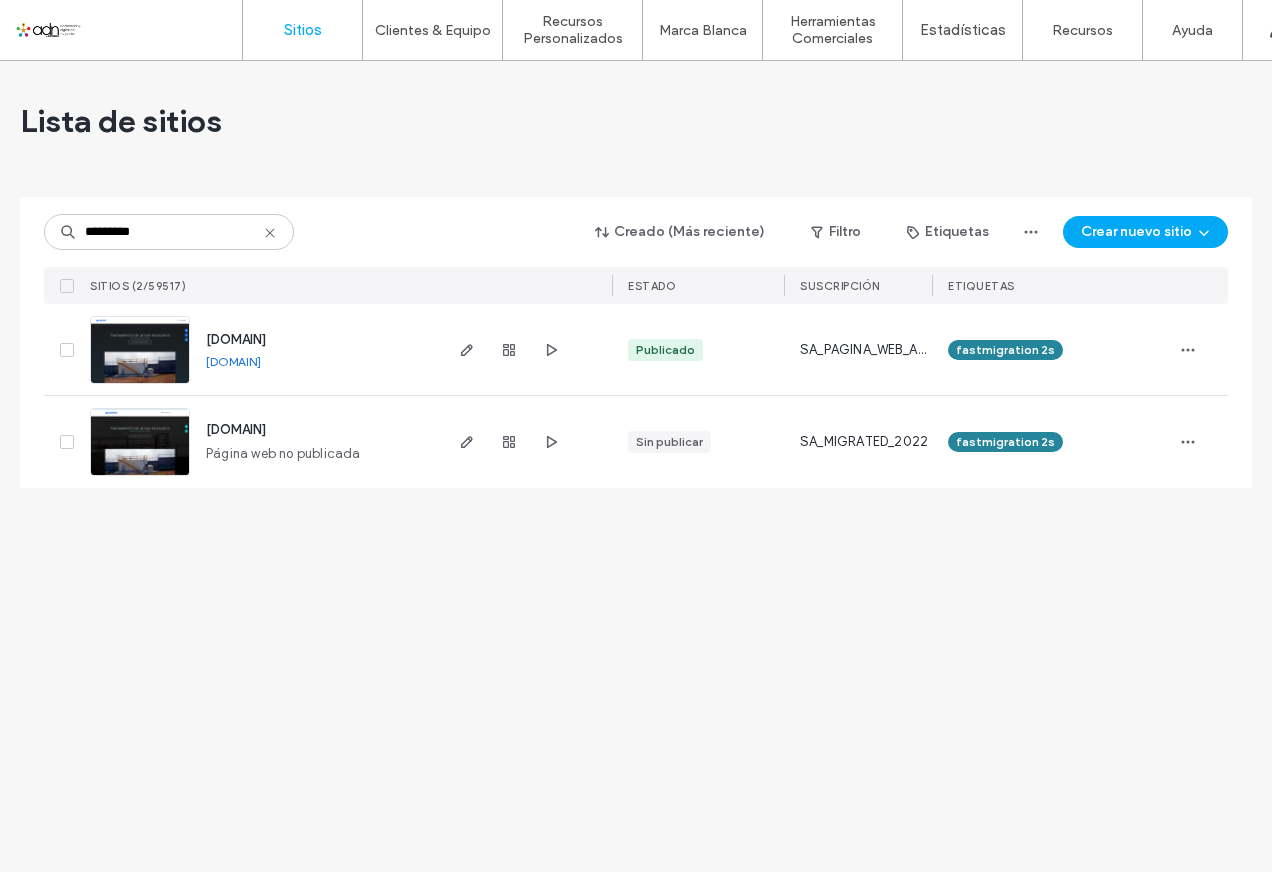 drag, startPoint x: 200, startPoint y: 363, endPoint x: 370, endPoint y: 363, distance: 170 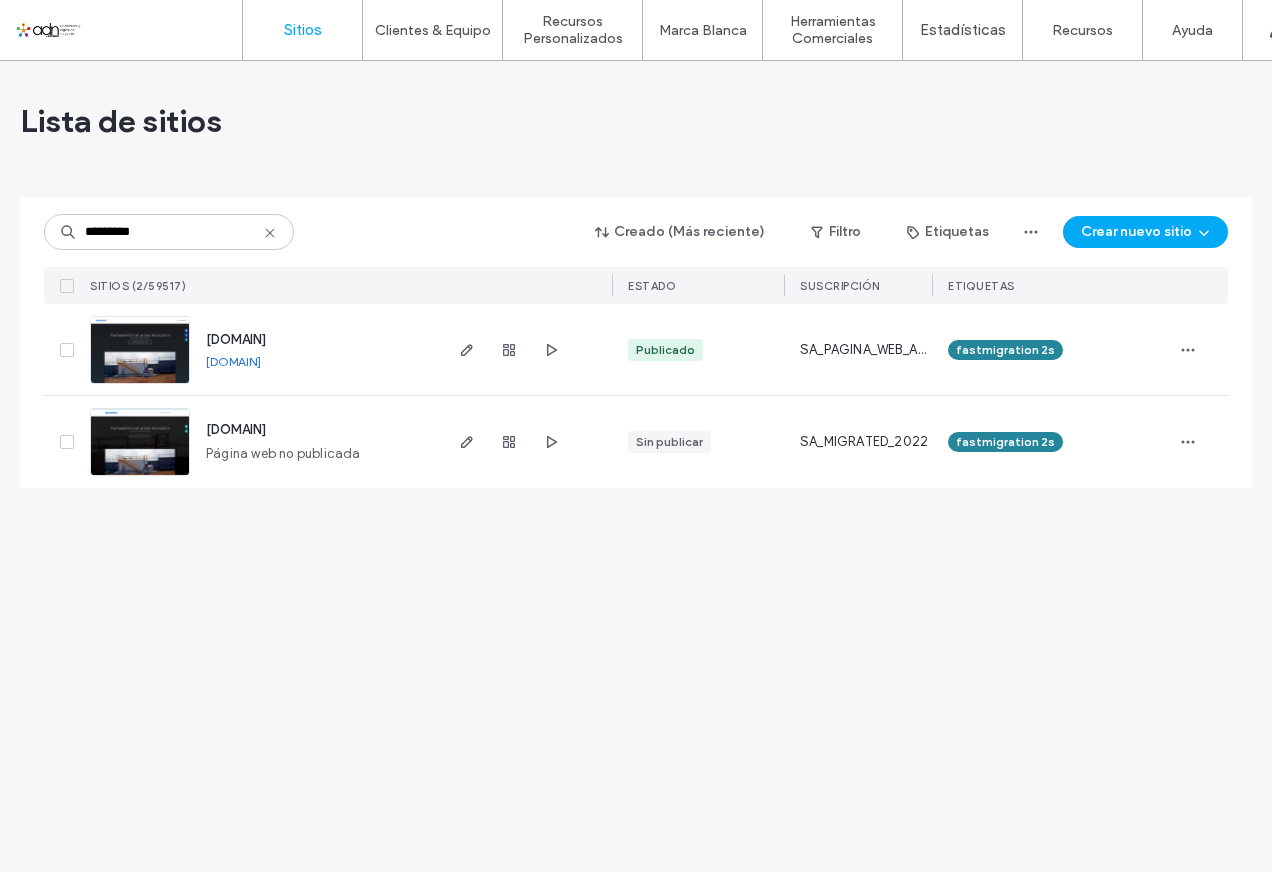 click on "www.solucionesequimar.com" at bounding box center (233, 361) 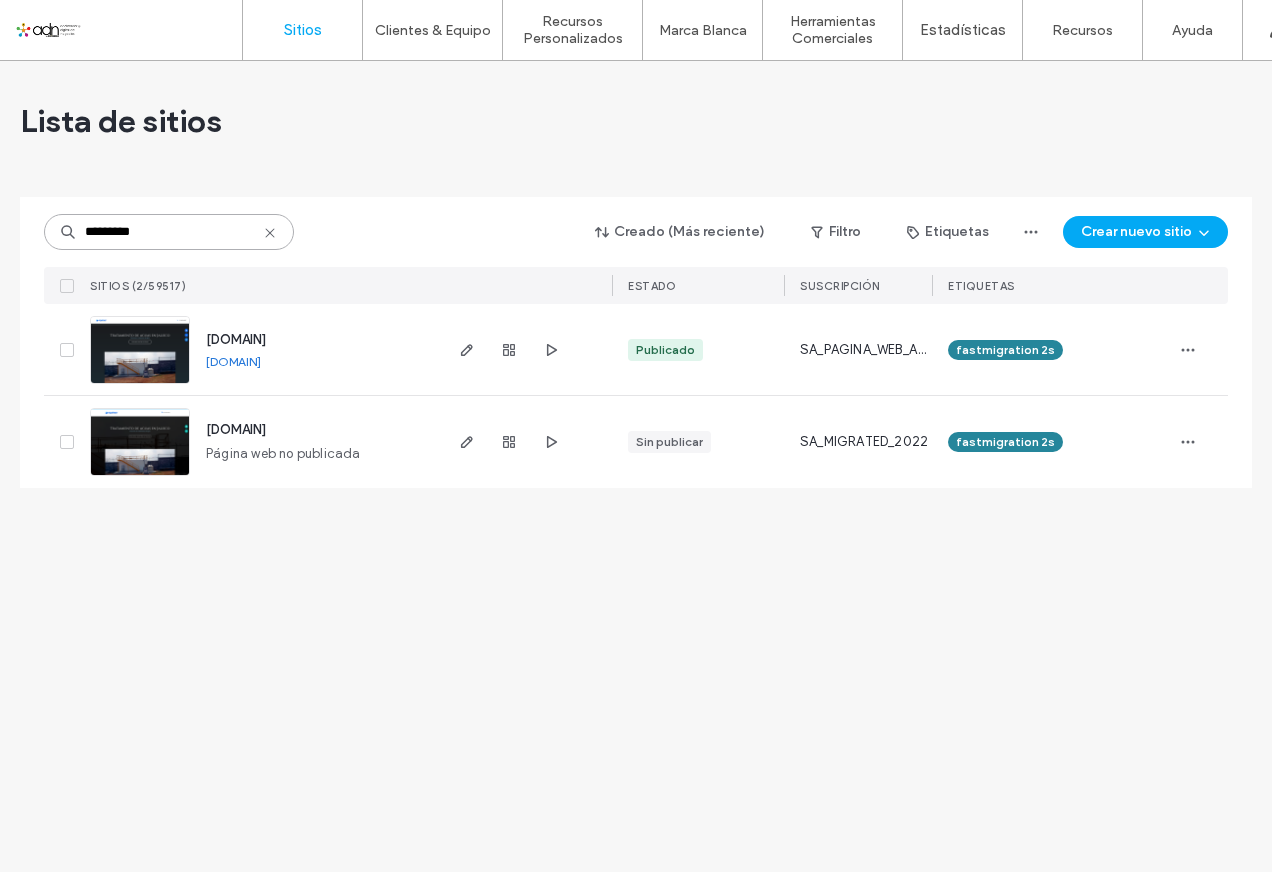 click on "*********" at bounding box center (169, 232) 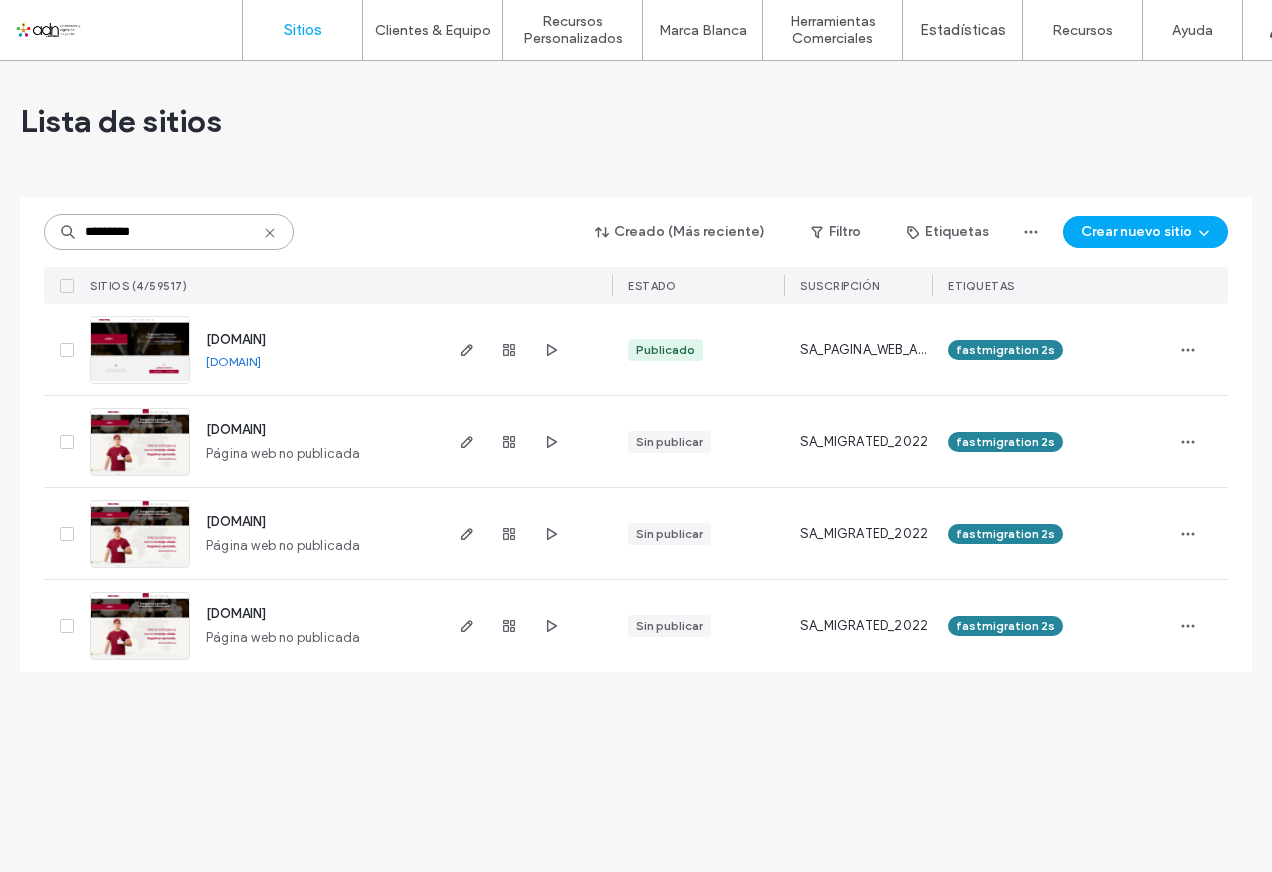 type on "*********" 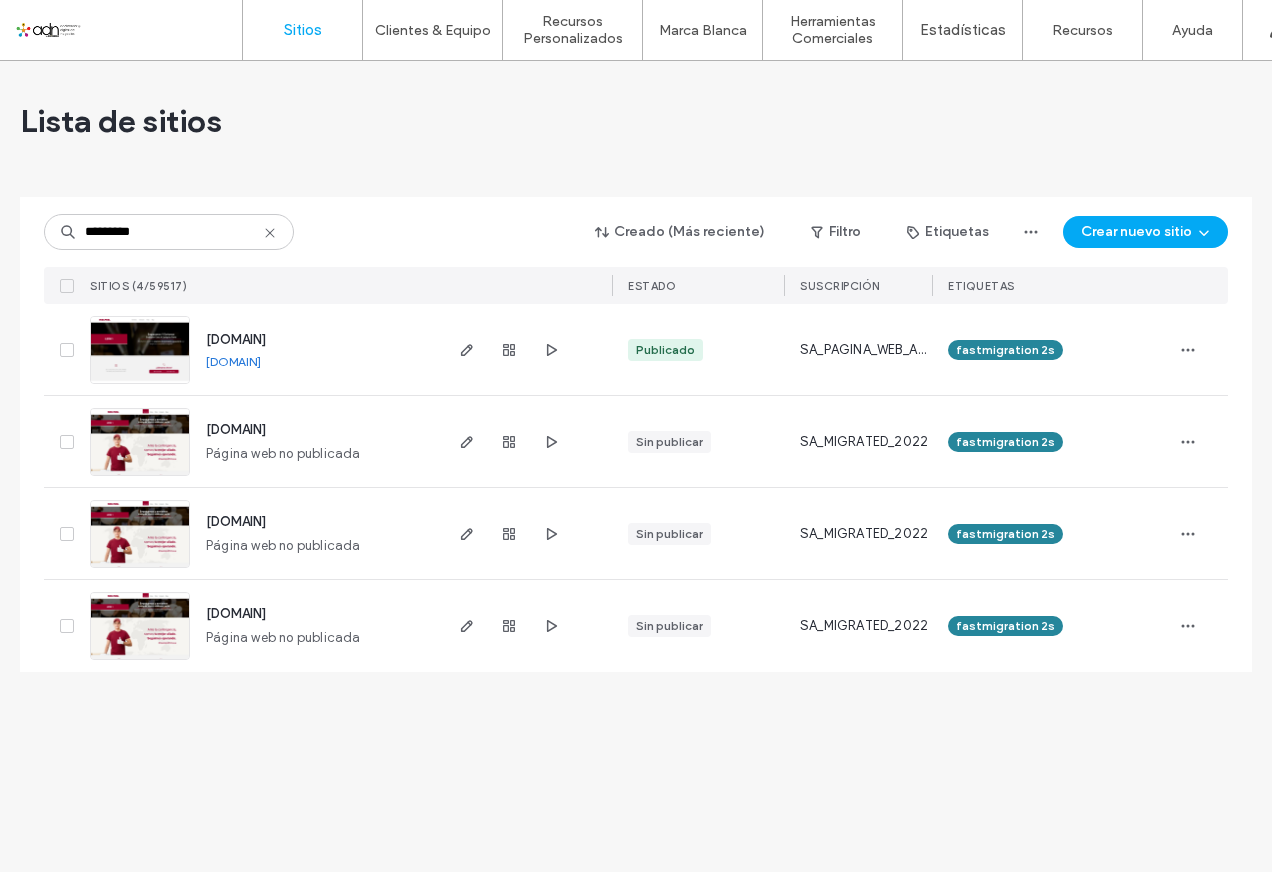 click on "leon.pakmail.com.mx" at bounding box center [233, 361] 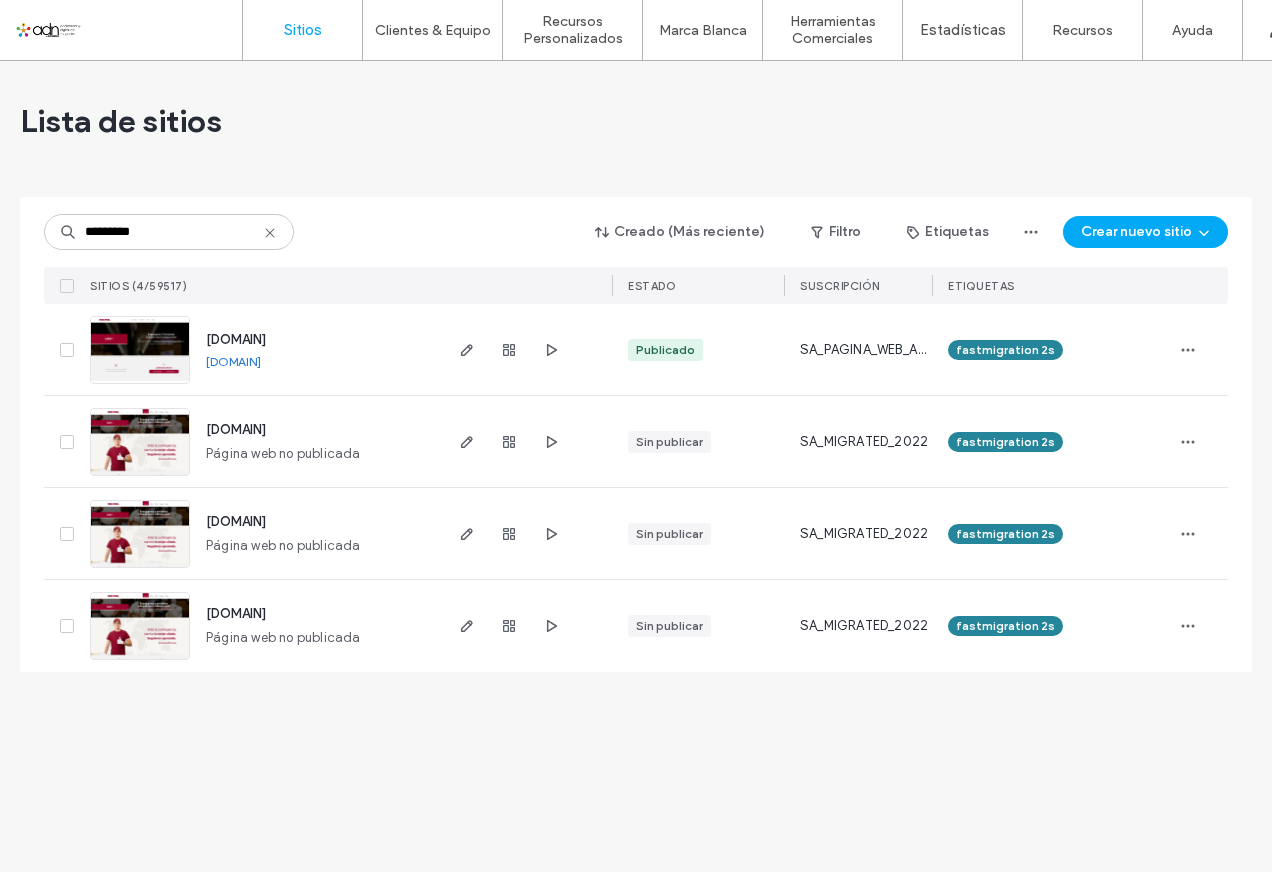 drag, startPoint x: 204, startPoint y: 357, endPoint x: 322, endPoint y: 360, distance: 118.03813 